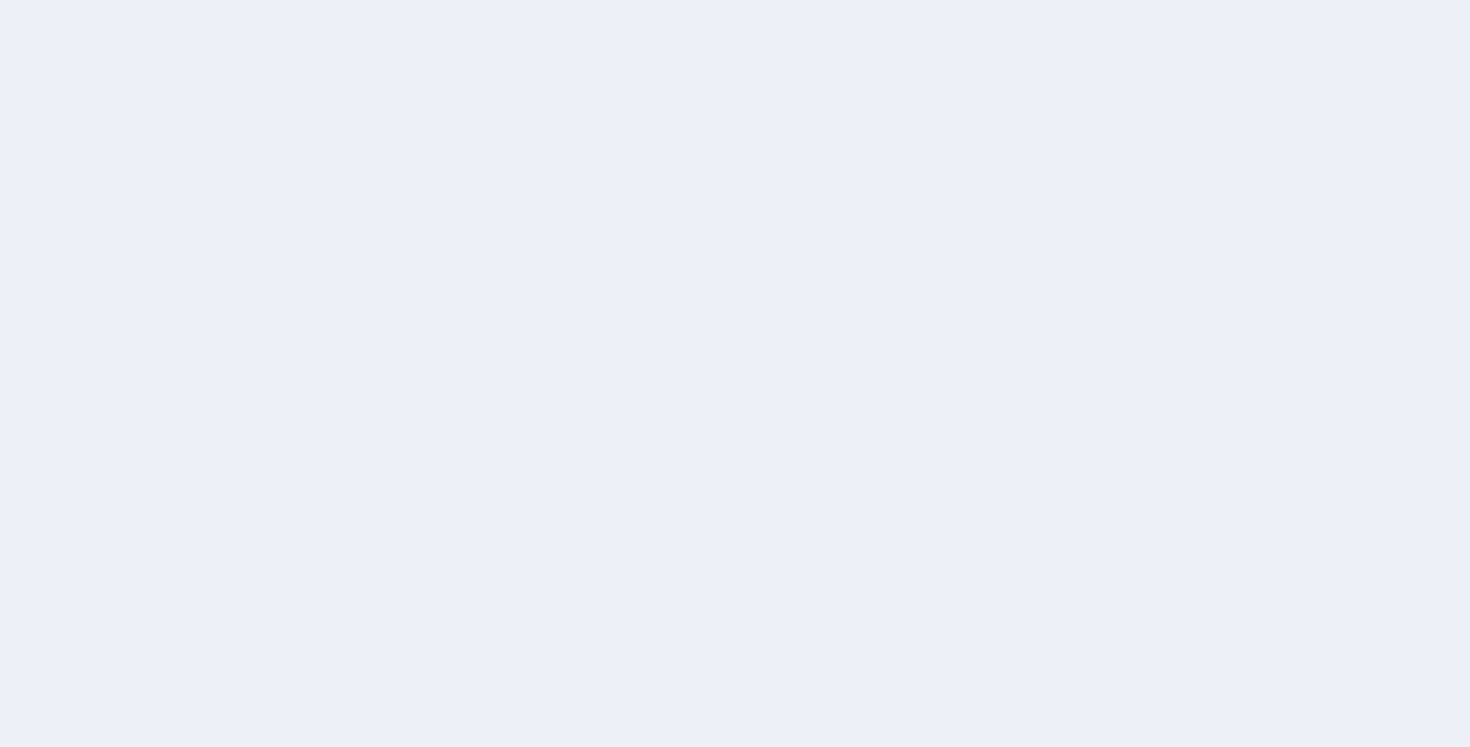 scroll, scrollTop: 0, scrollLeft: 0, axis: both 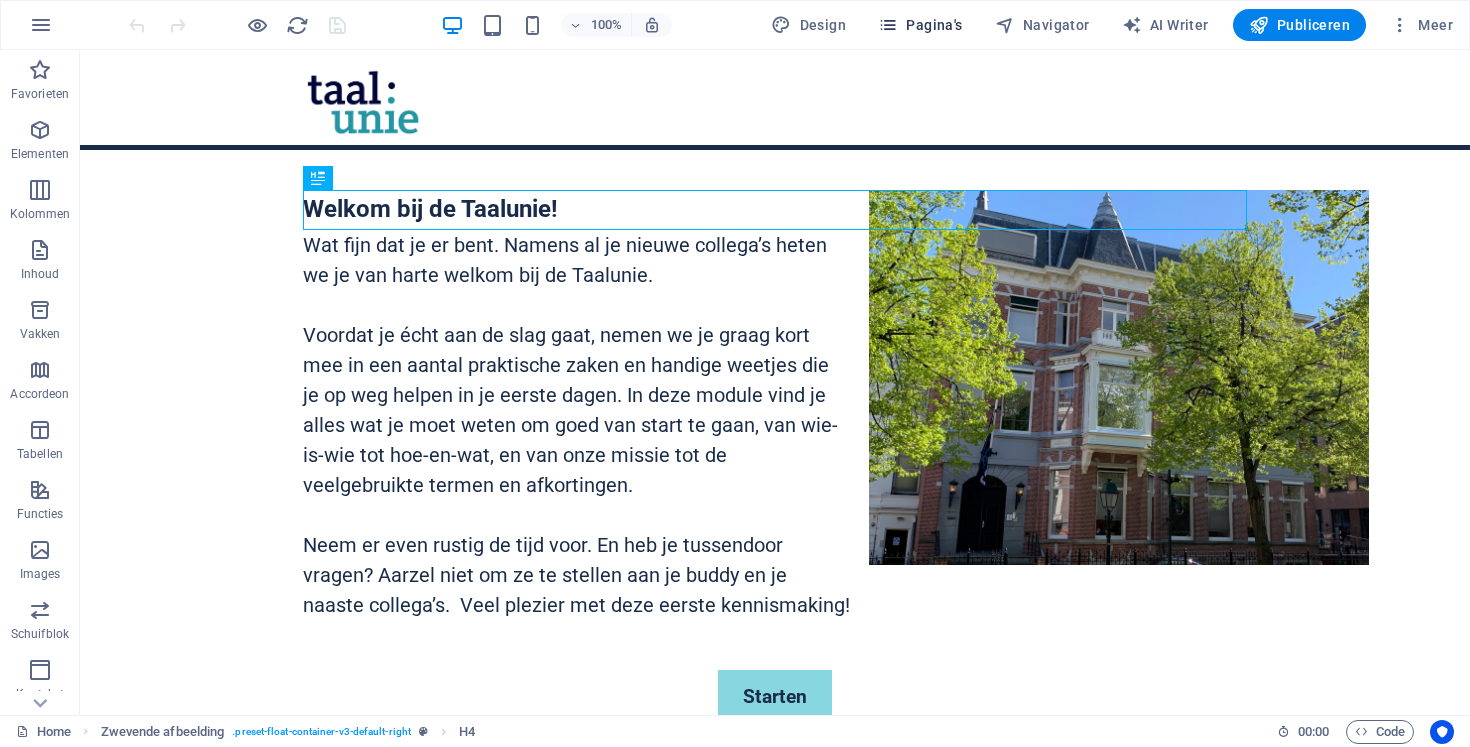 click on "Pagina's" at bounding box center [920, 25] 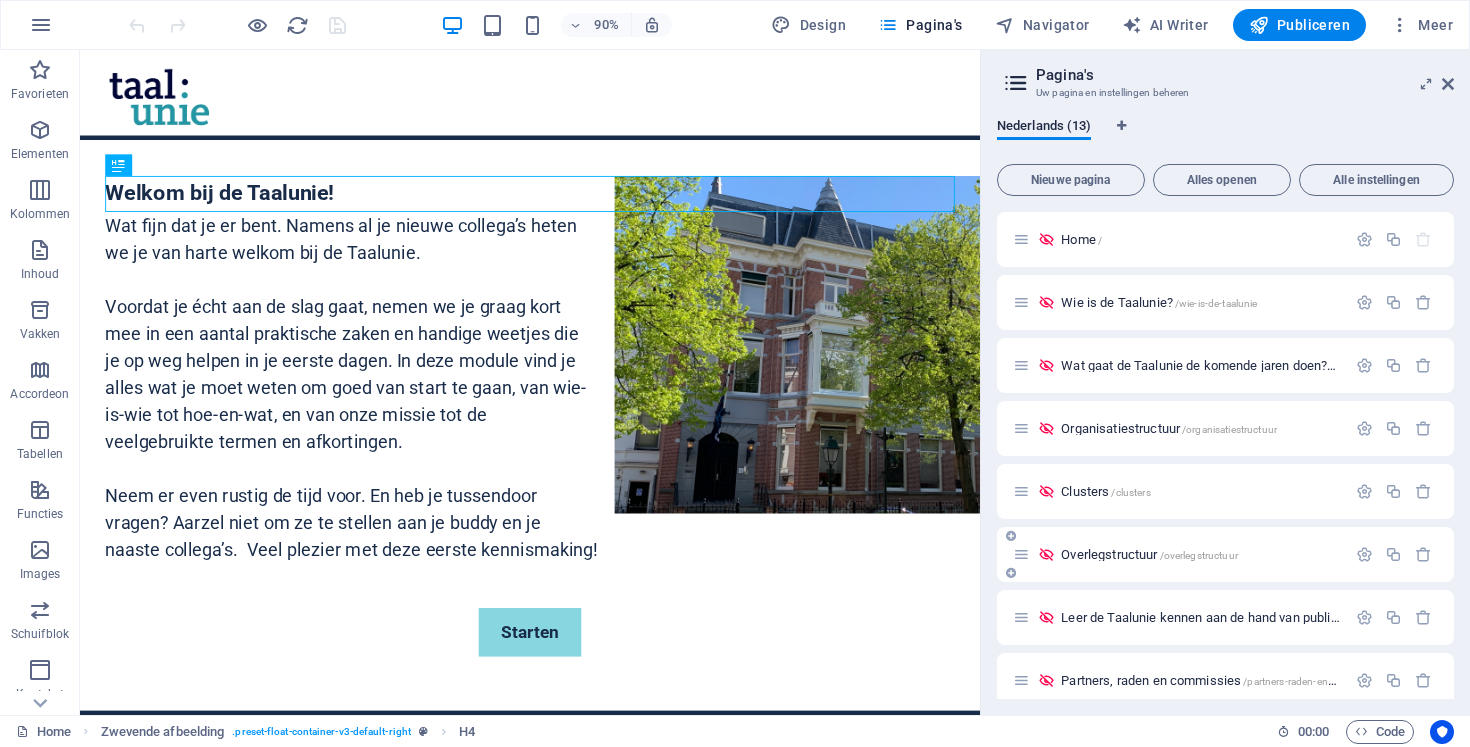 click on "Overlegstructuur /overlegstructuur" at bounding box center [1149, 554] 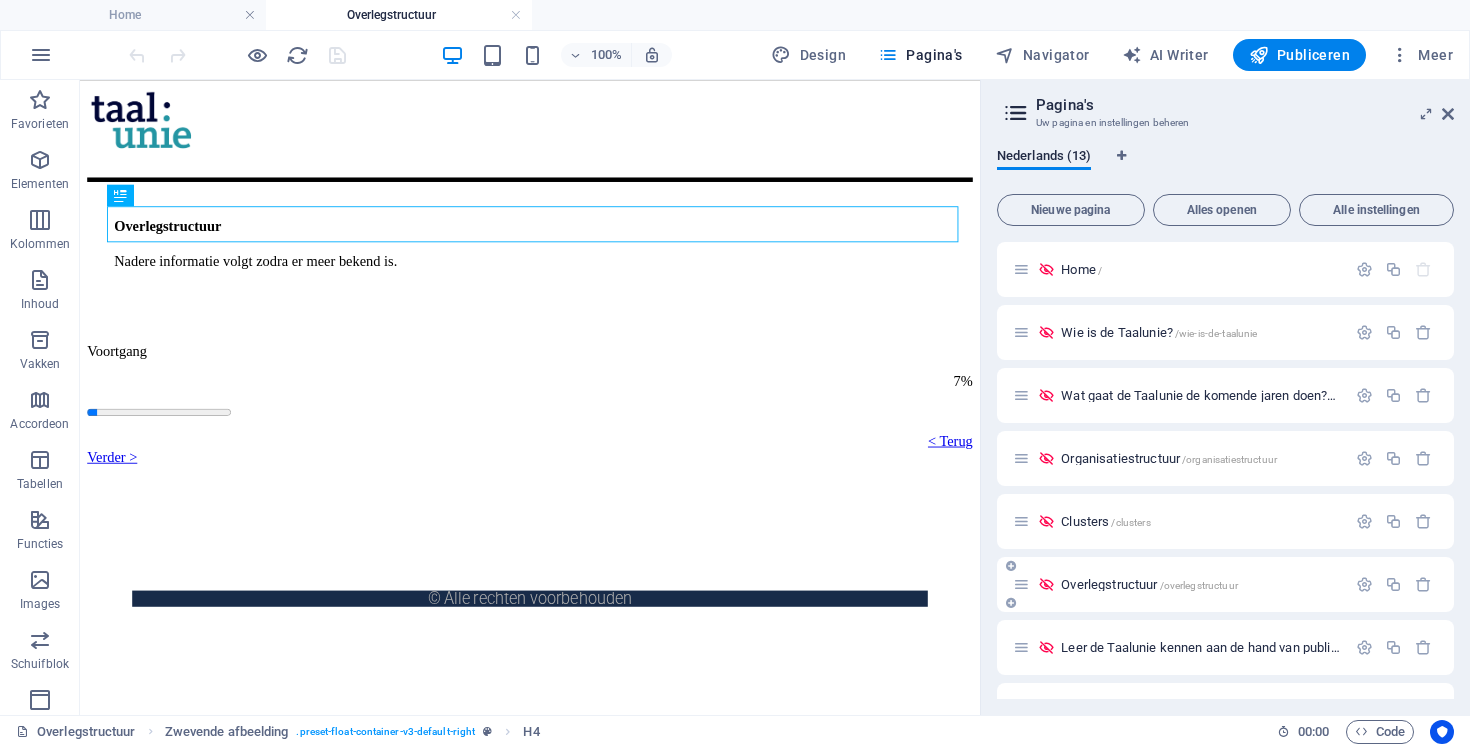 scroll, scrollTop: 0, scrollLeft: 0, axis: both 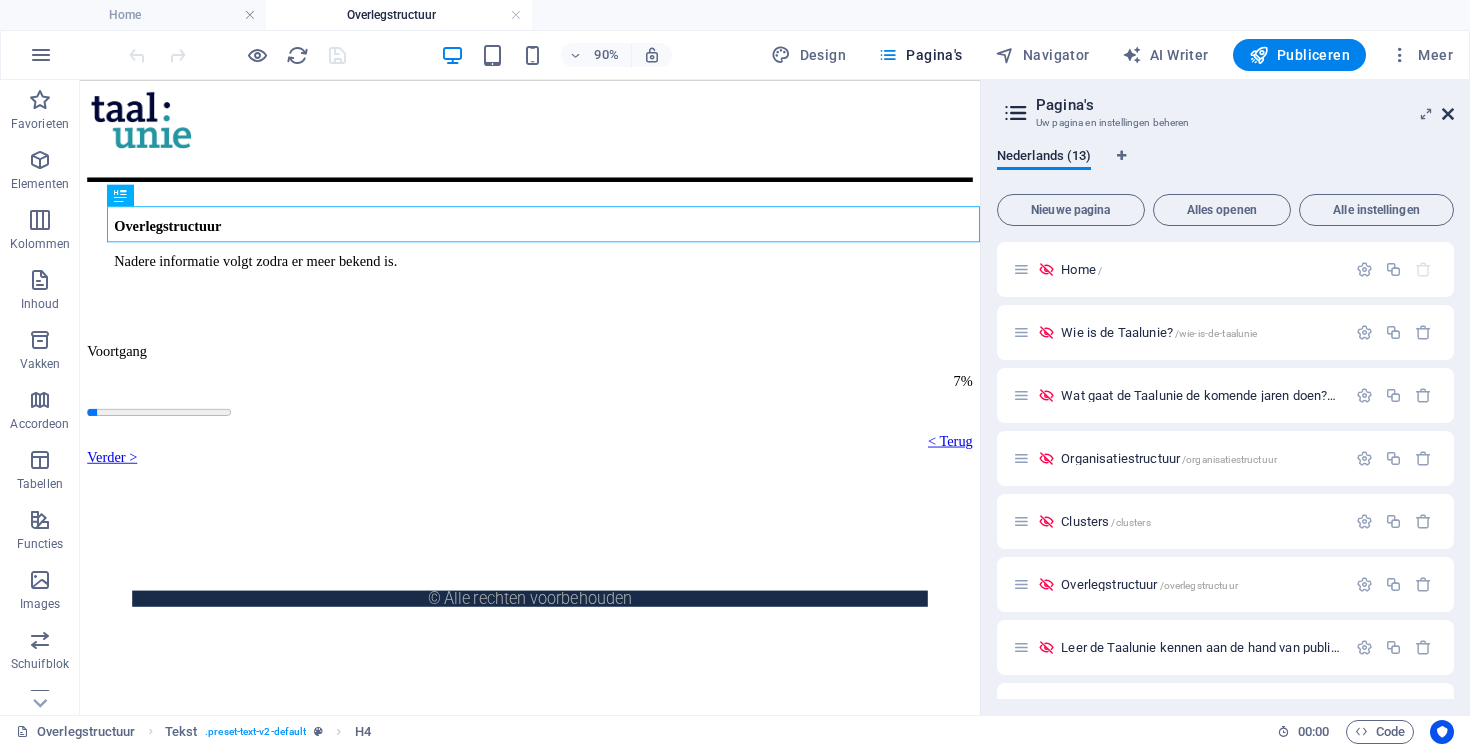 click at bounding box center (1448, 114) 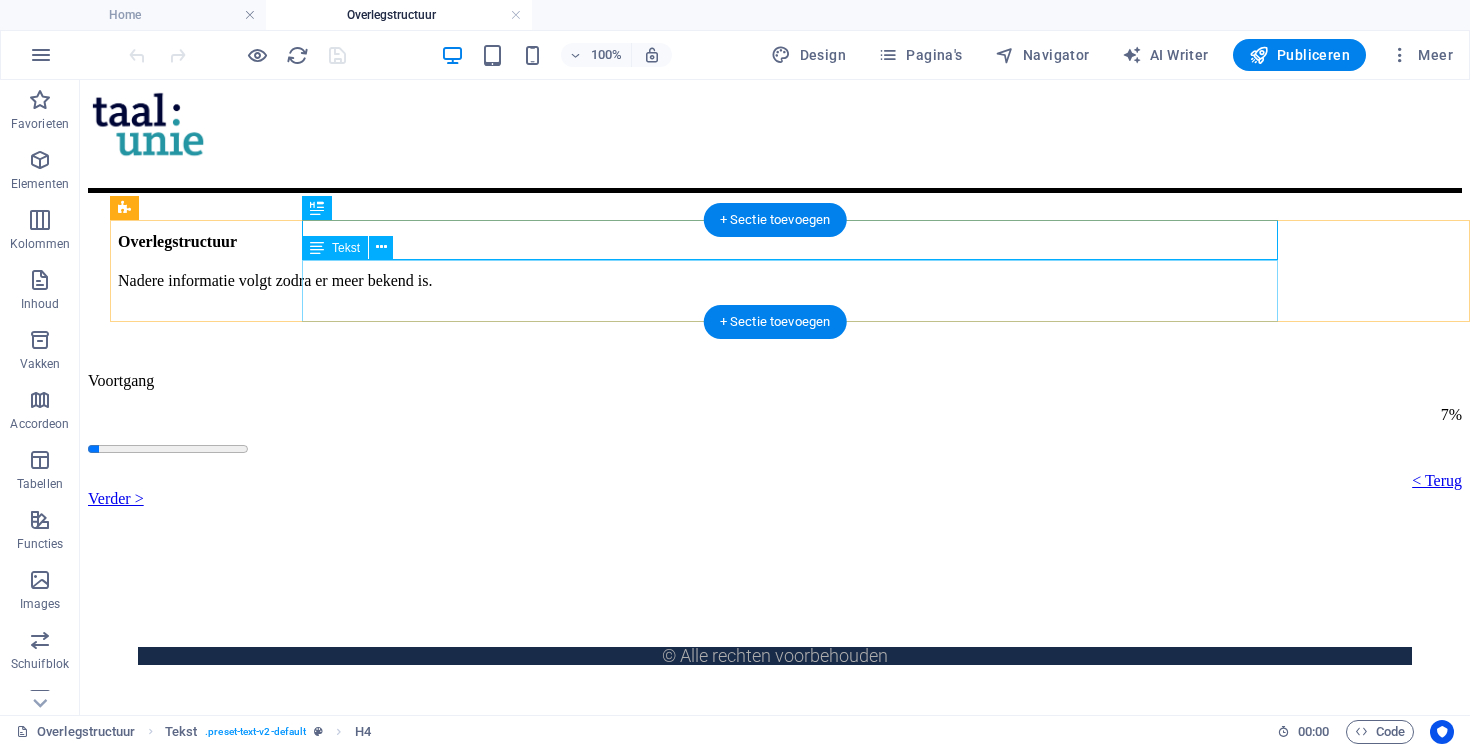 click on "Nadere informatie volgt zodra er meer bekend is." at bounding box center (780, 281) 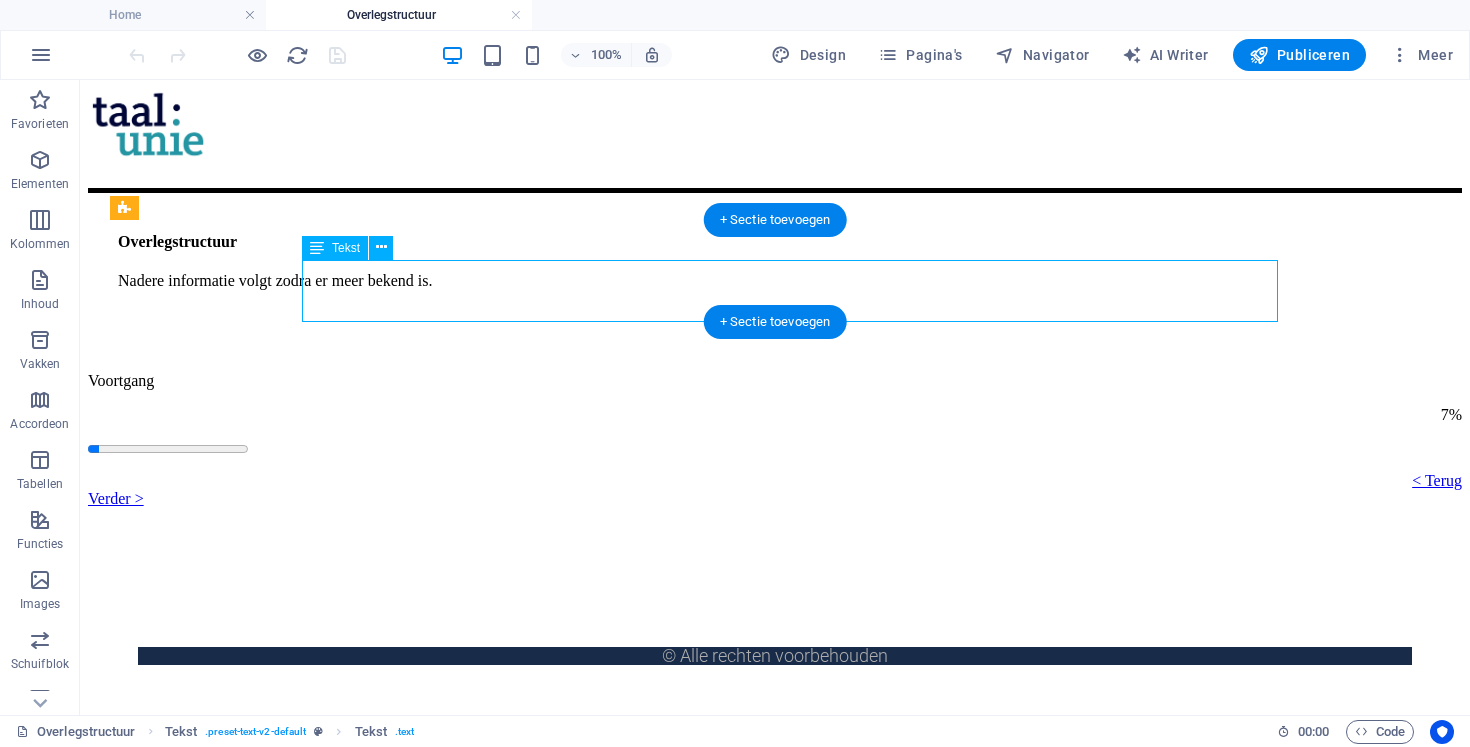 click on "Nadere informatie volgt zodra er meer bekend is." at bounding box center [780, 281] 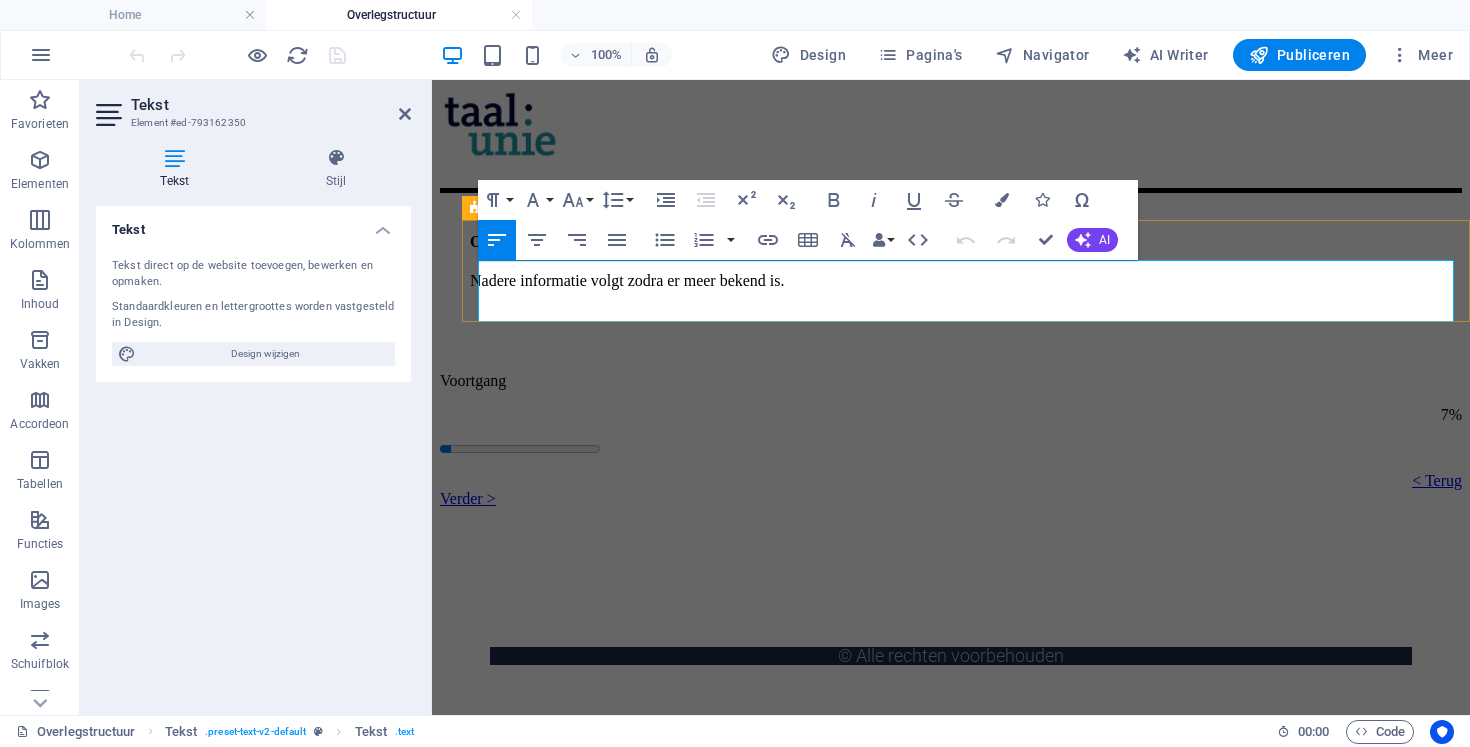click on "Nadere informatie volgt zodra er meer bekend is." at bounding box center (956, 281) 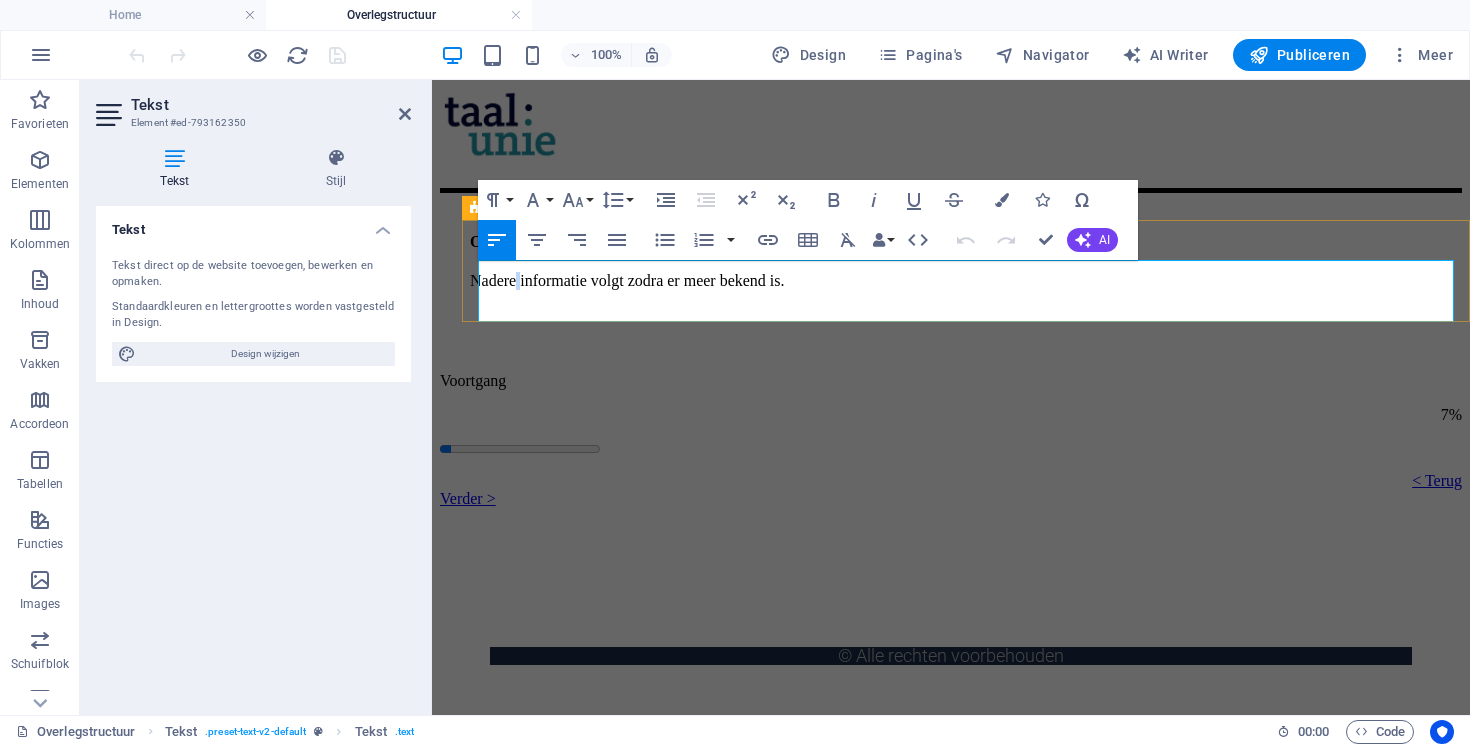 click on "Nadere informatie volgt zodra er meer bekend is." at bounding box center [956, 281] 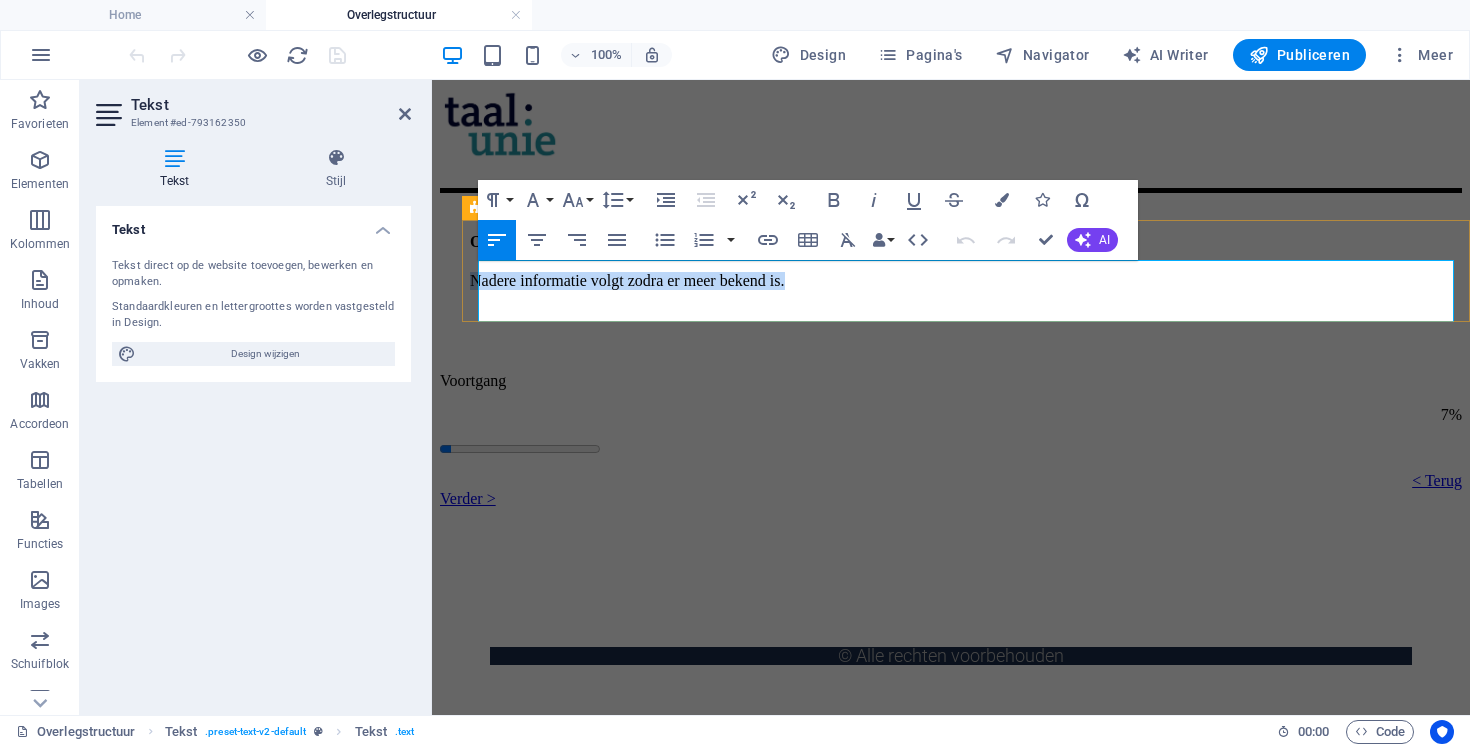 click on "Nadere informatie volgt zodra er meer bekend is." at bounding box center [956, 281] 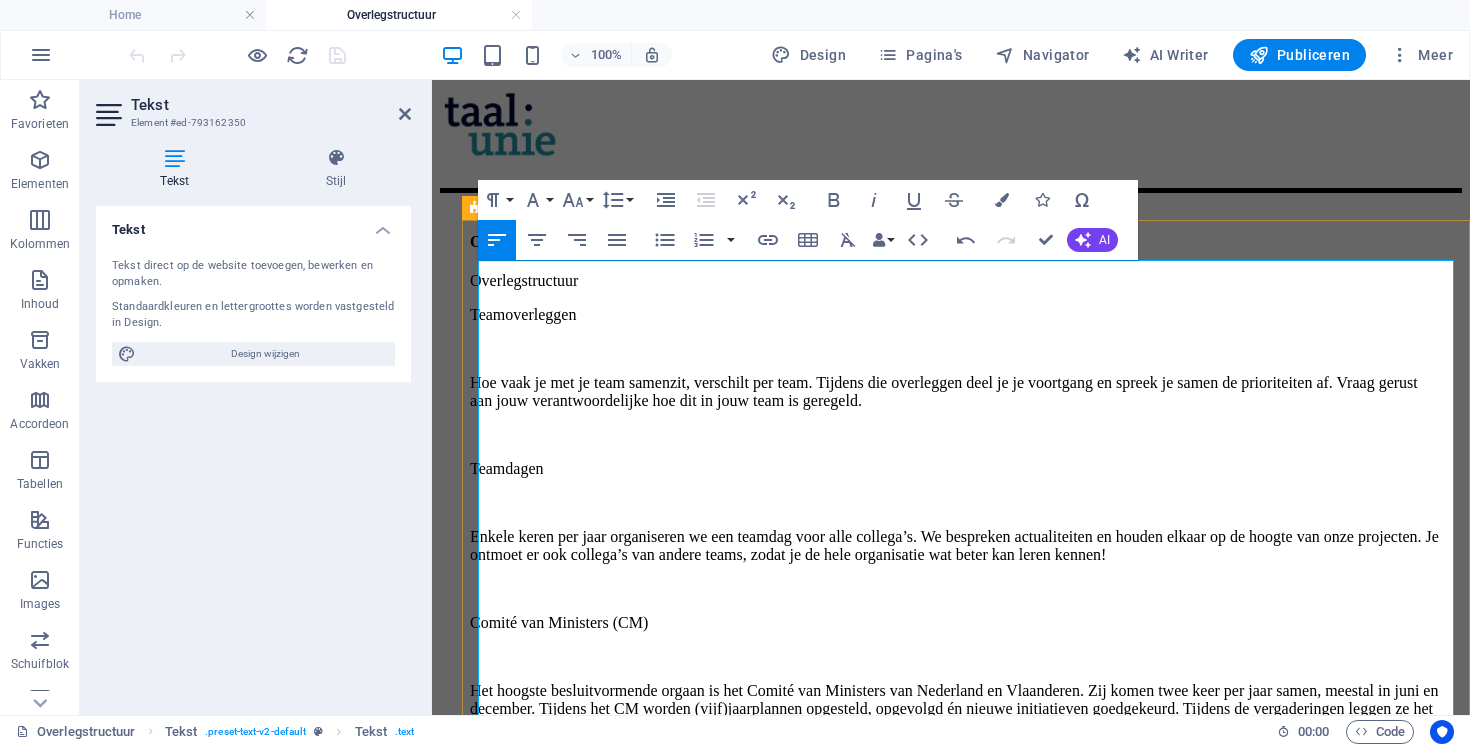 scroll, scrollTop: 47858, scrollLeft: 3, axis: both 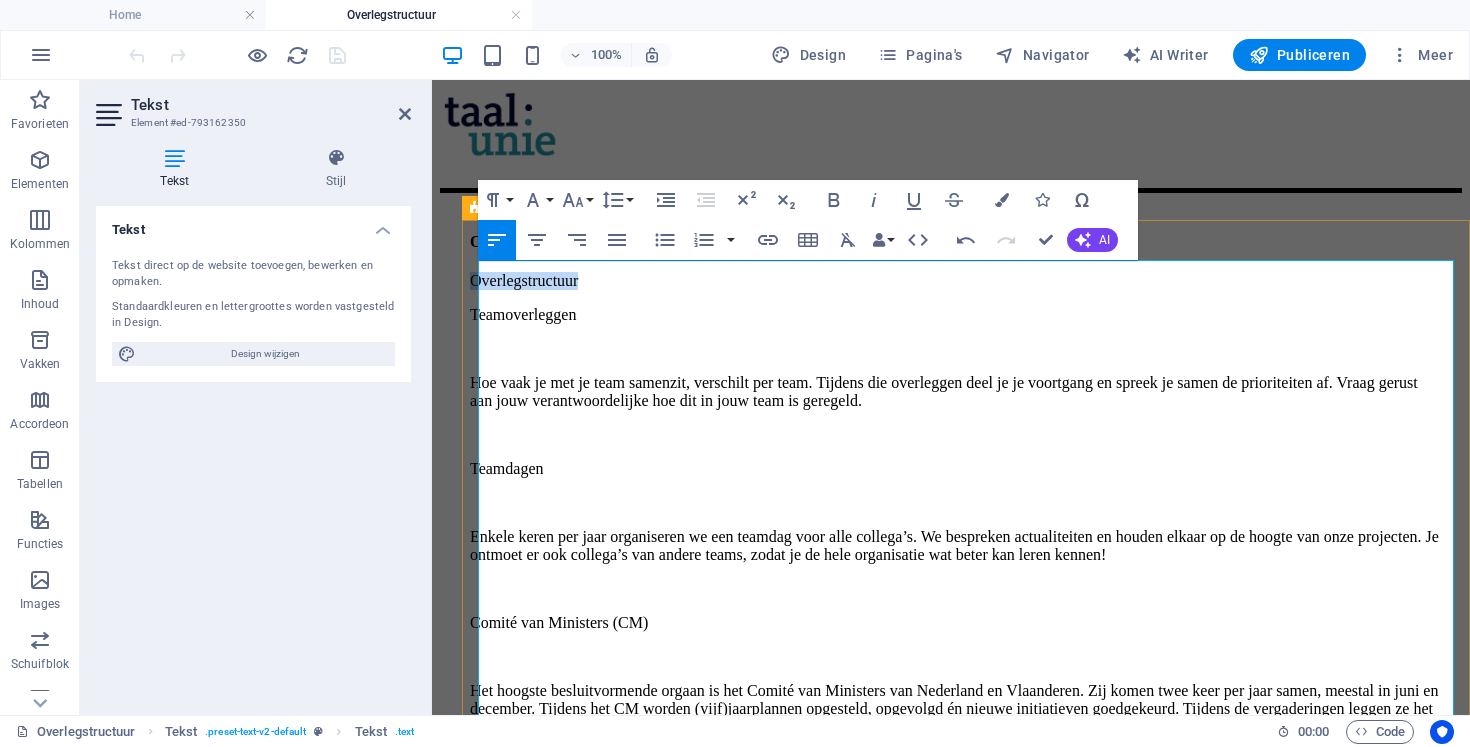 click on "Overlegstructuur" at bounding box center (956, 281) 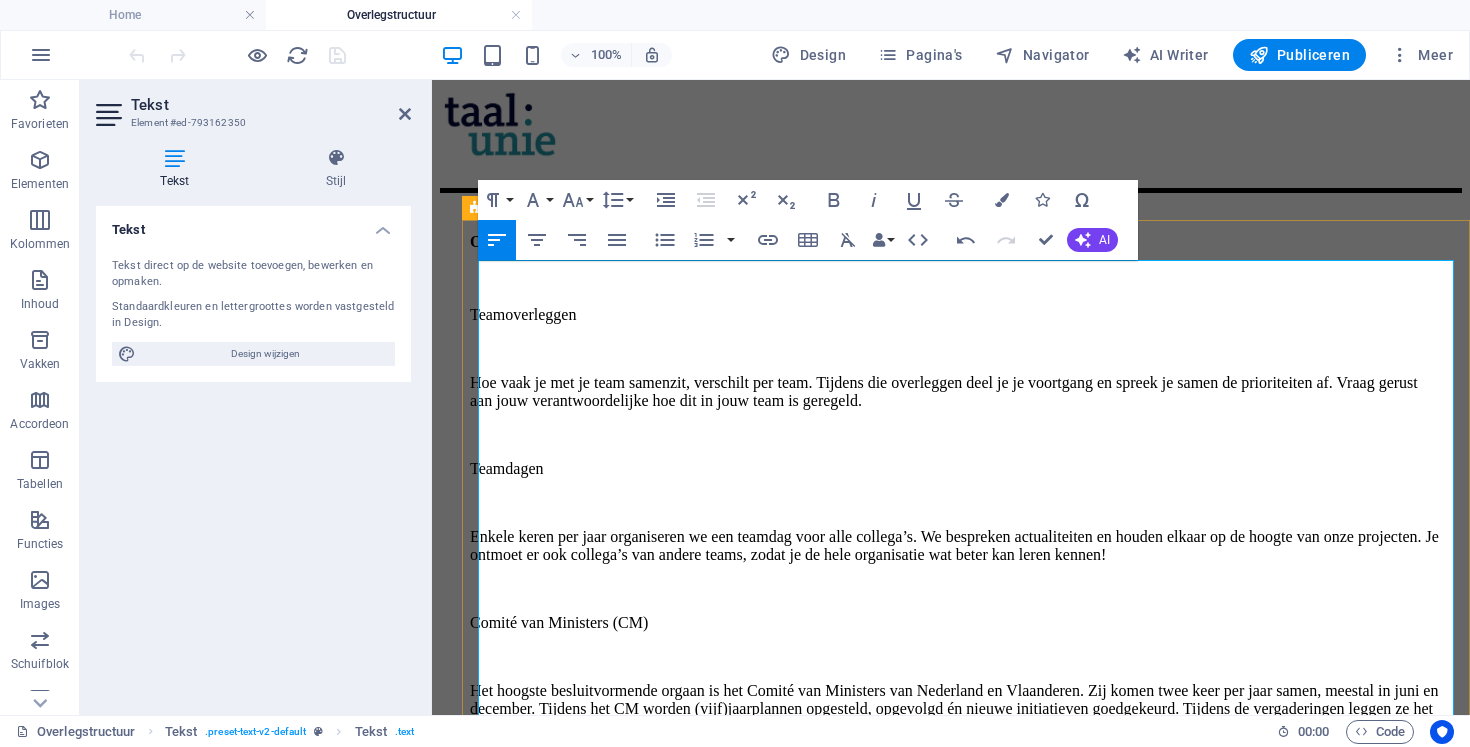 click on "Teamoverleggen" at bounding box center (956, 315) 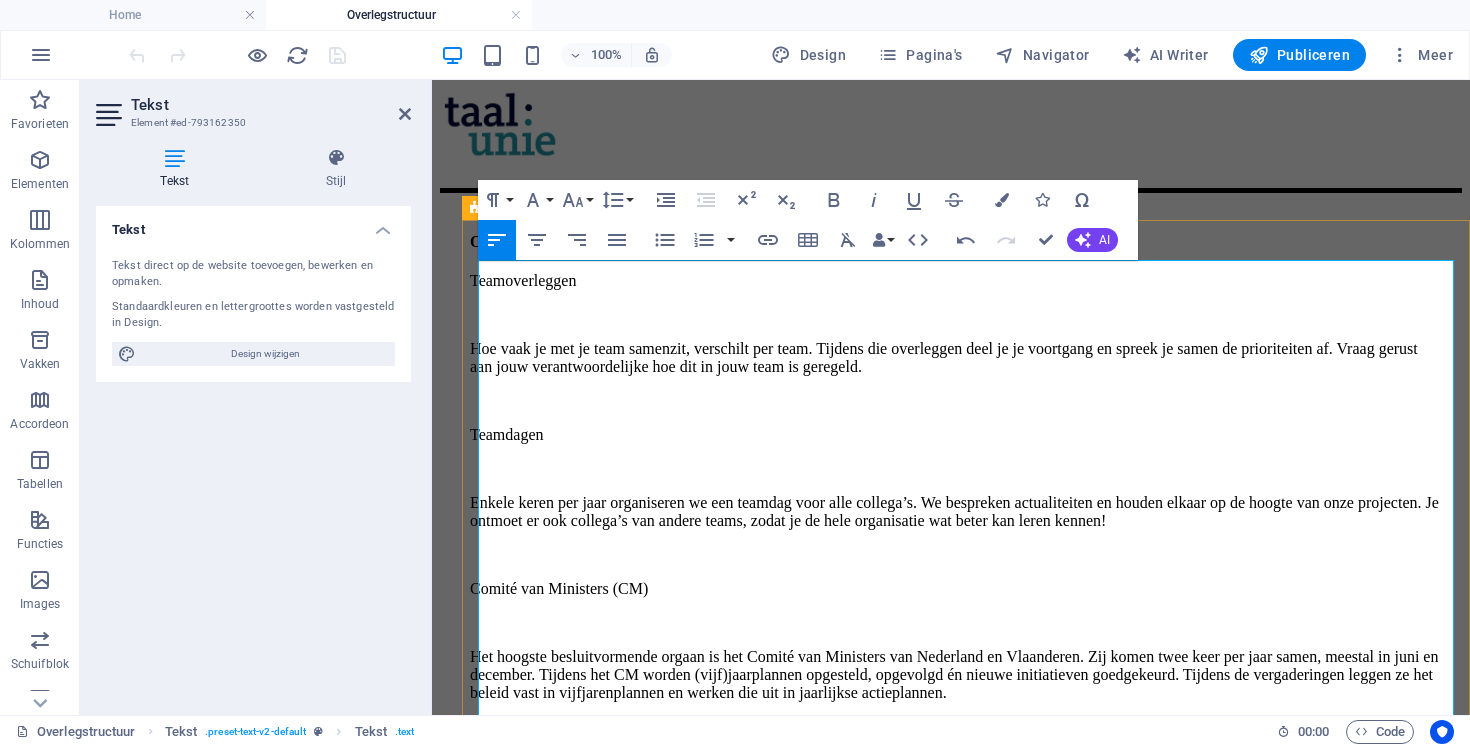 click on "Teamoverleggen" at bounding box center [956, 281] 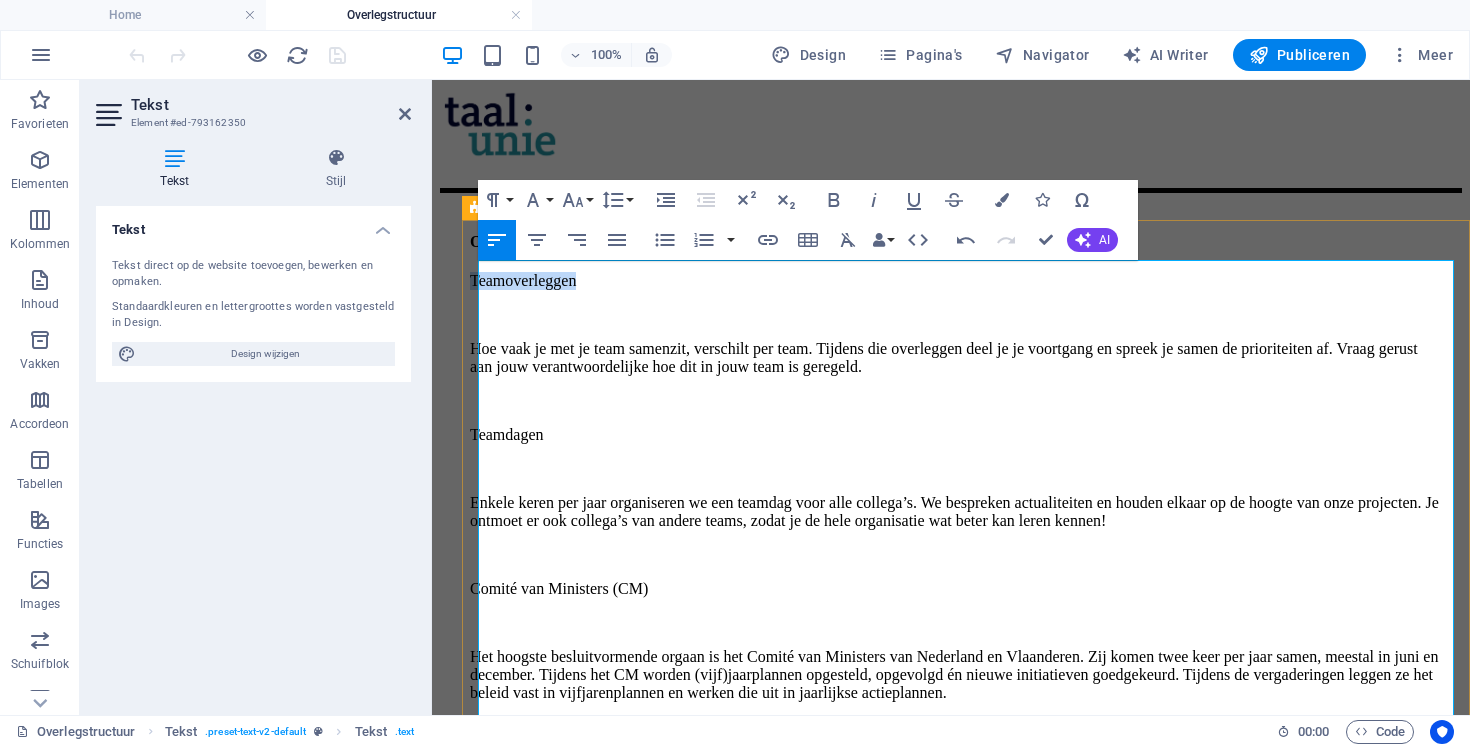 click on "Teamoverleggen" at bounding box center [956, 281] 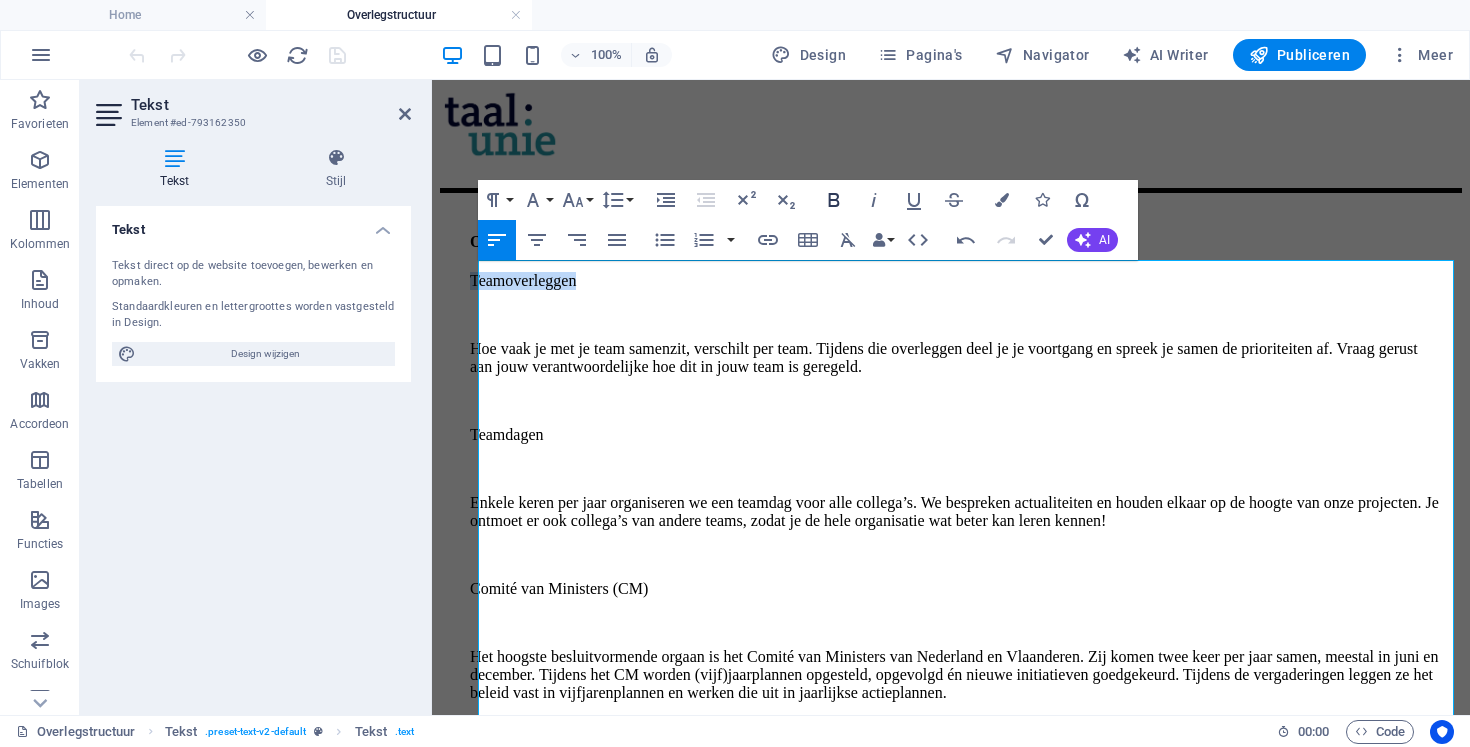 click 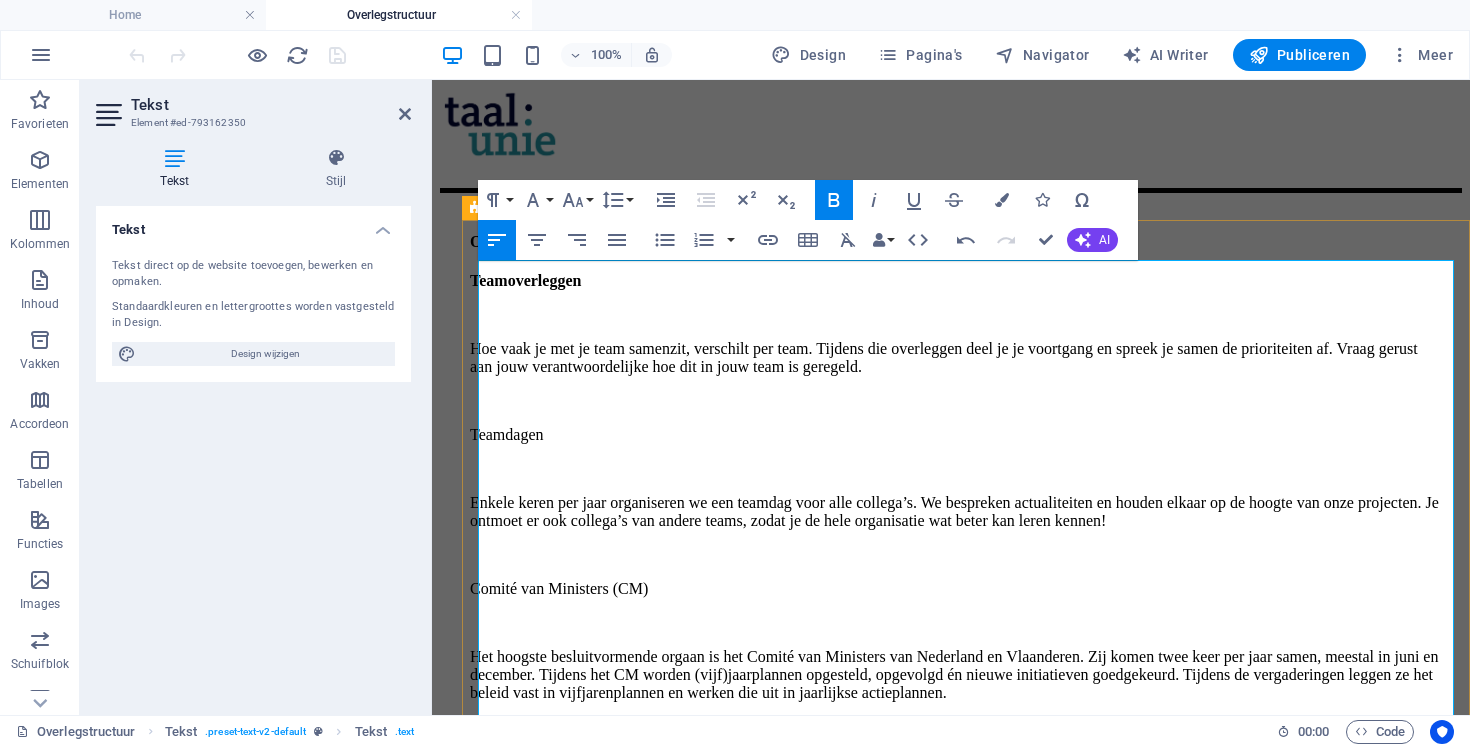 click on "Teamdagen" at bounding box center [956, 435] 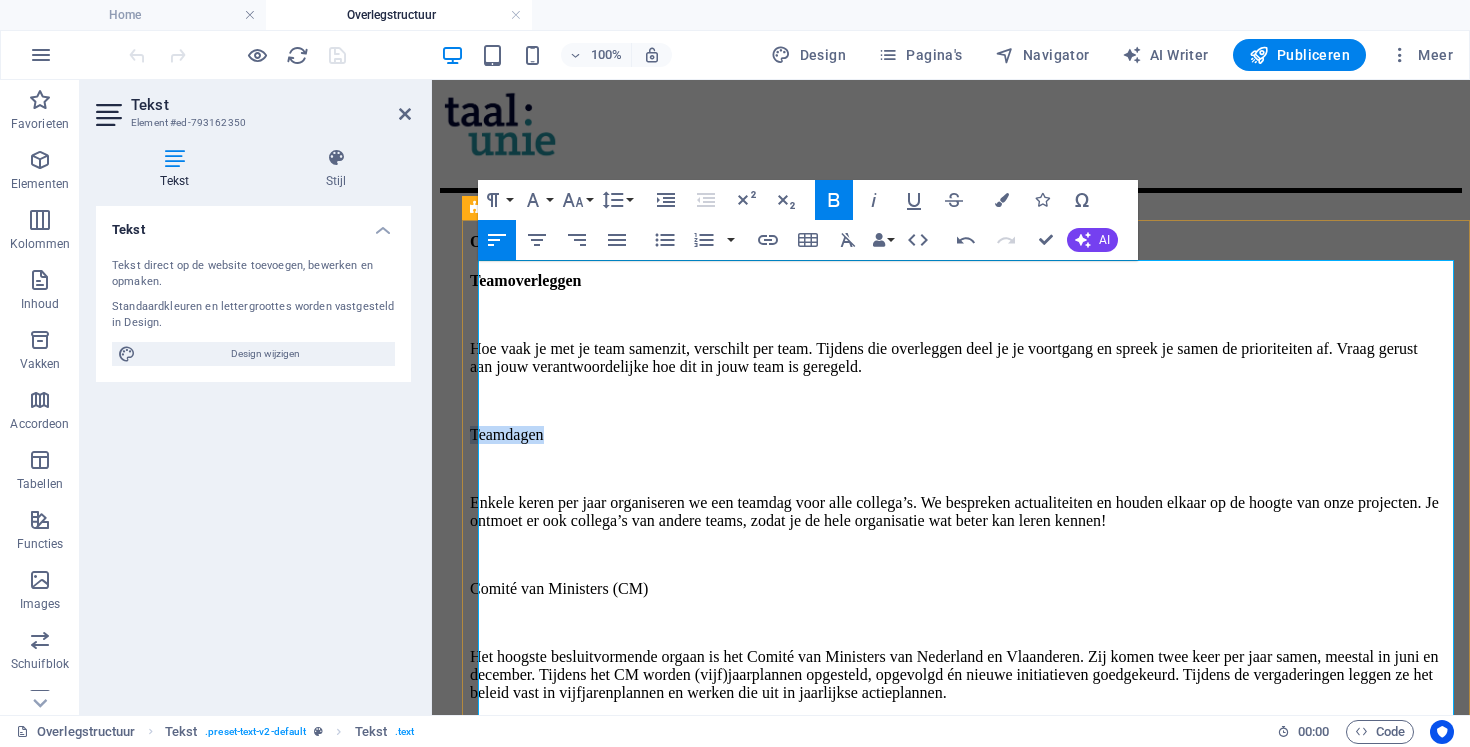 click on "Teamdagen" at bounding box center (956, 435) 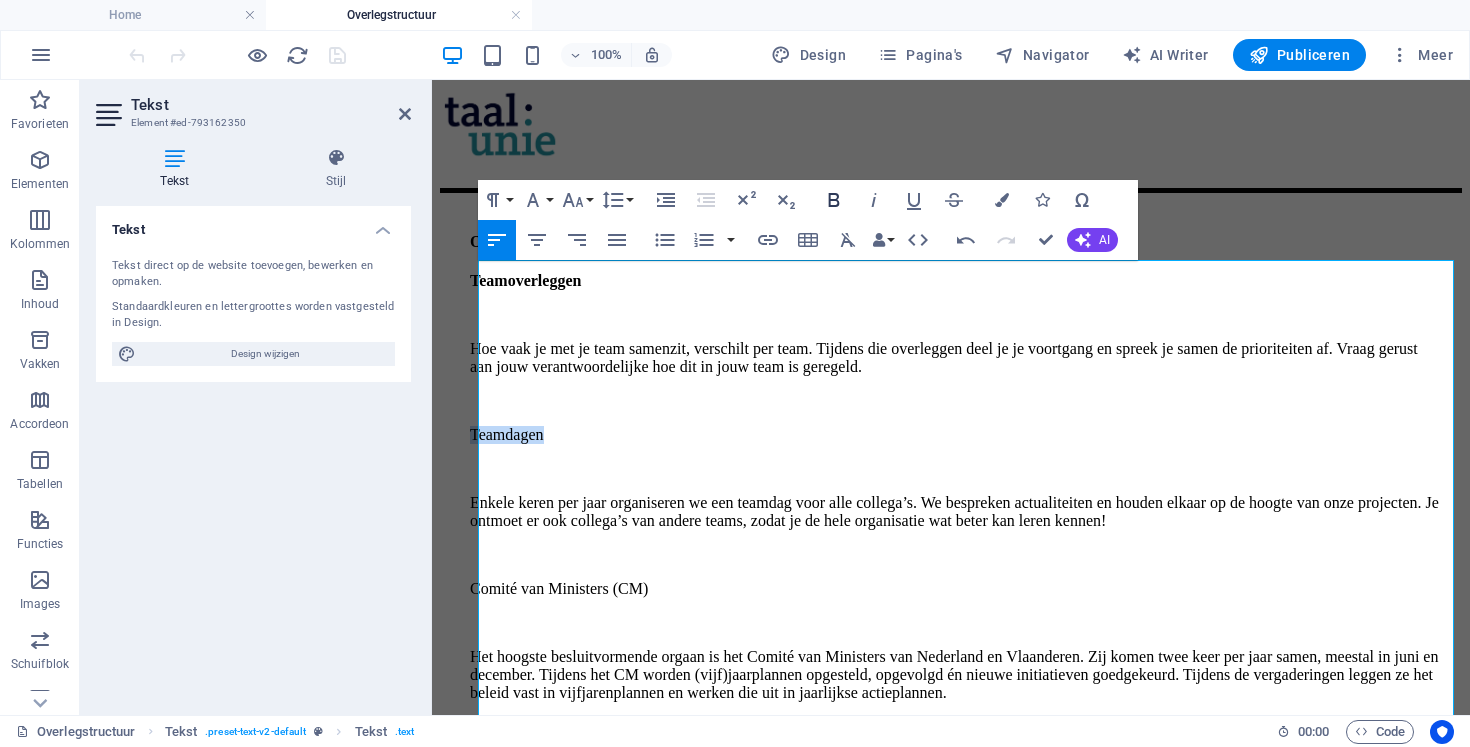 click 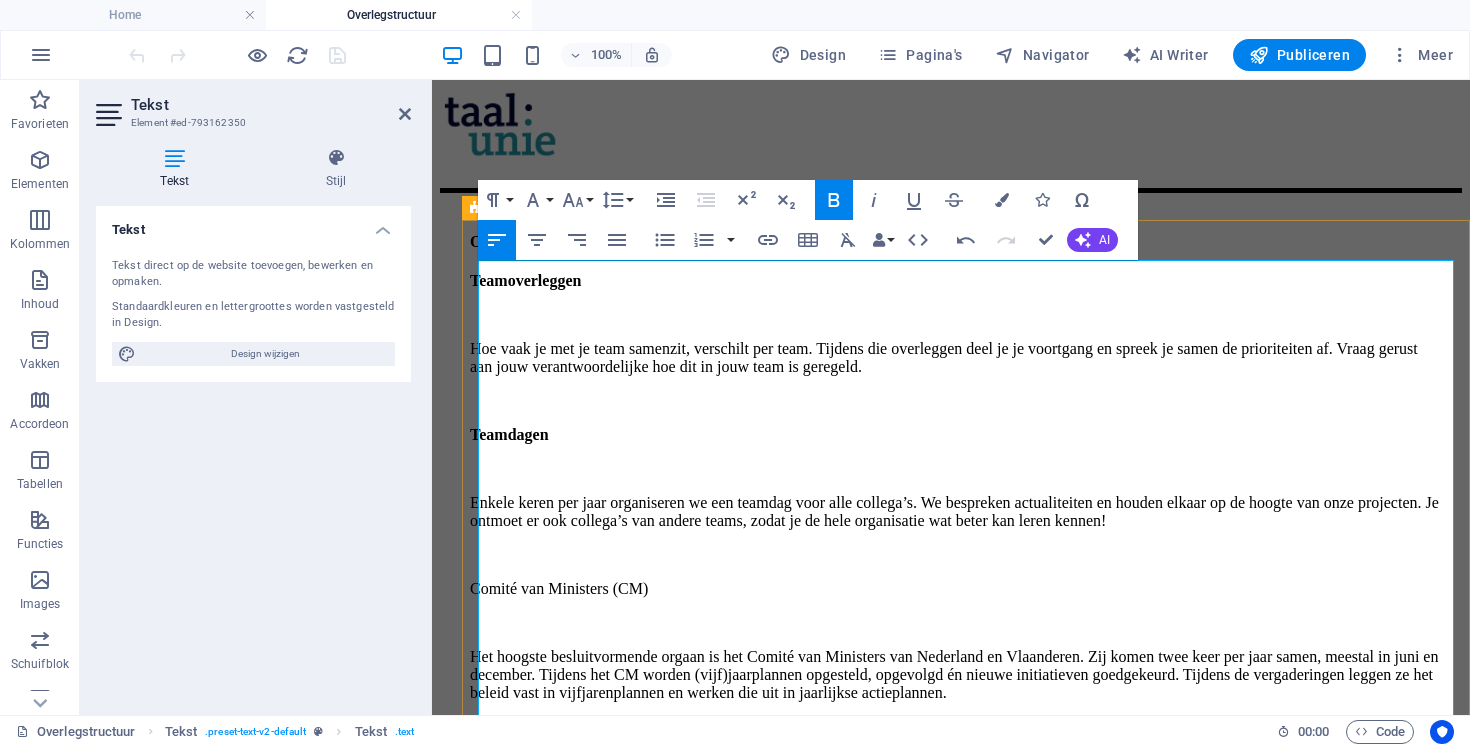 click on "Comité van Ministers (CM)" at bounding box center (956, 589) 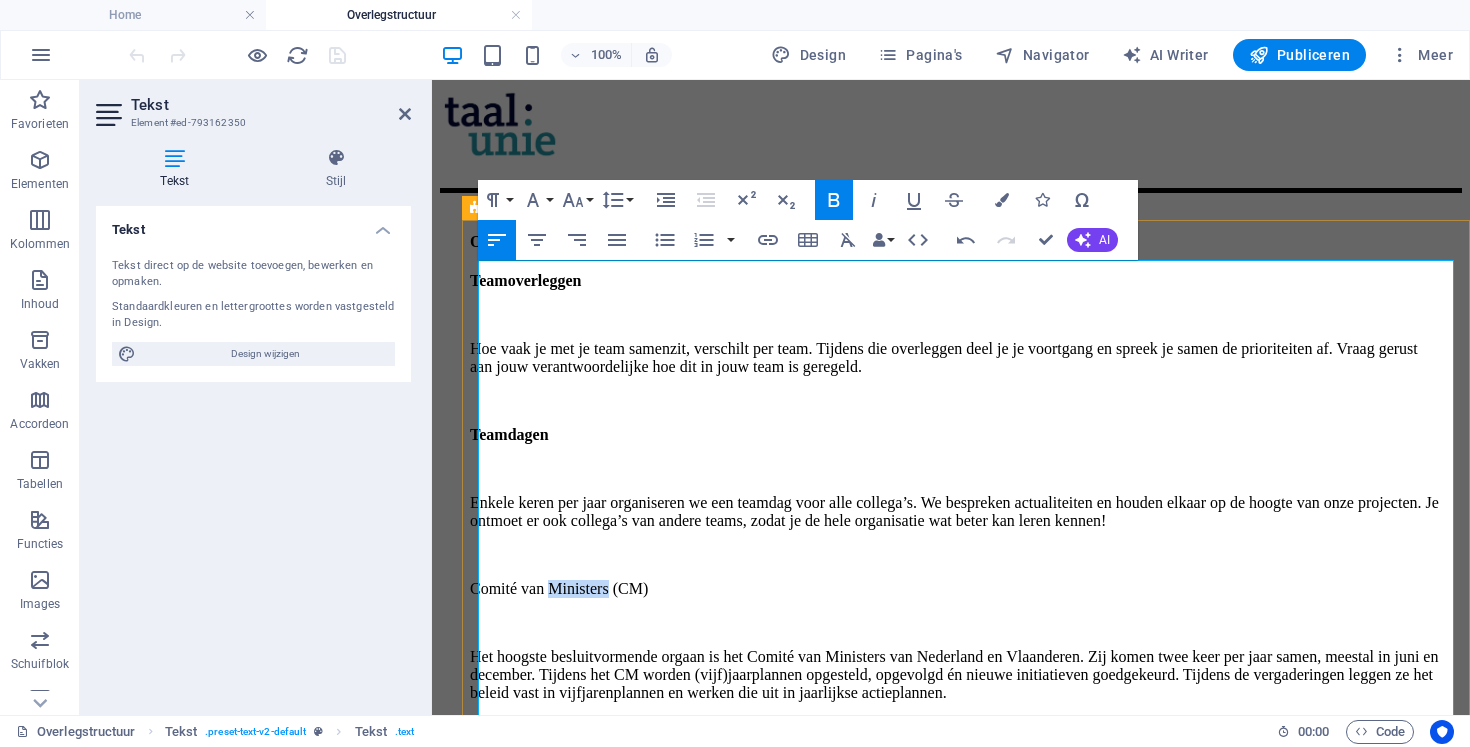 click on "Comité van Ministers (CM)" at bounding box center (956, 589) 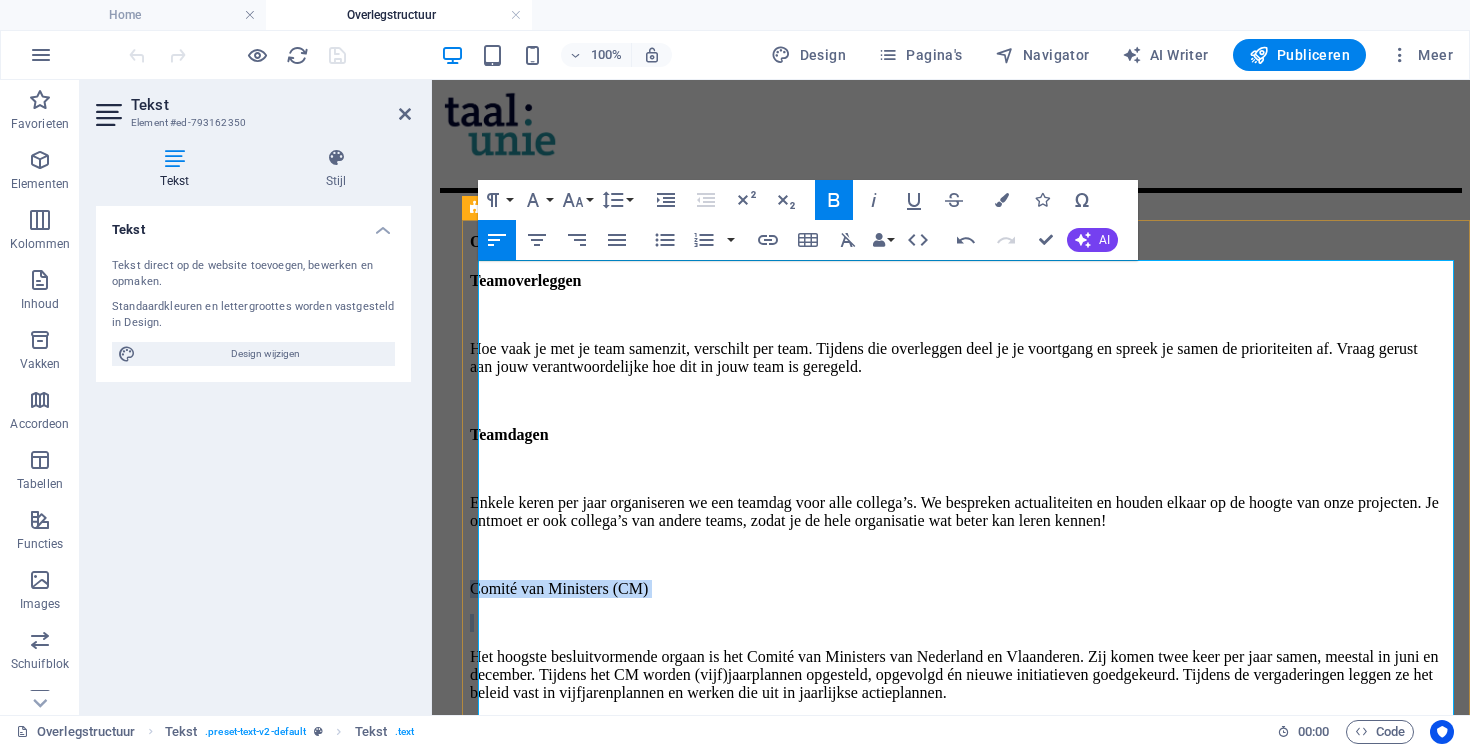 click on "Comité van Ministers (CM)" at bounding box center (956, 589) 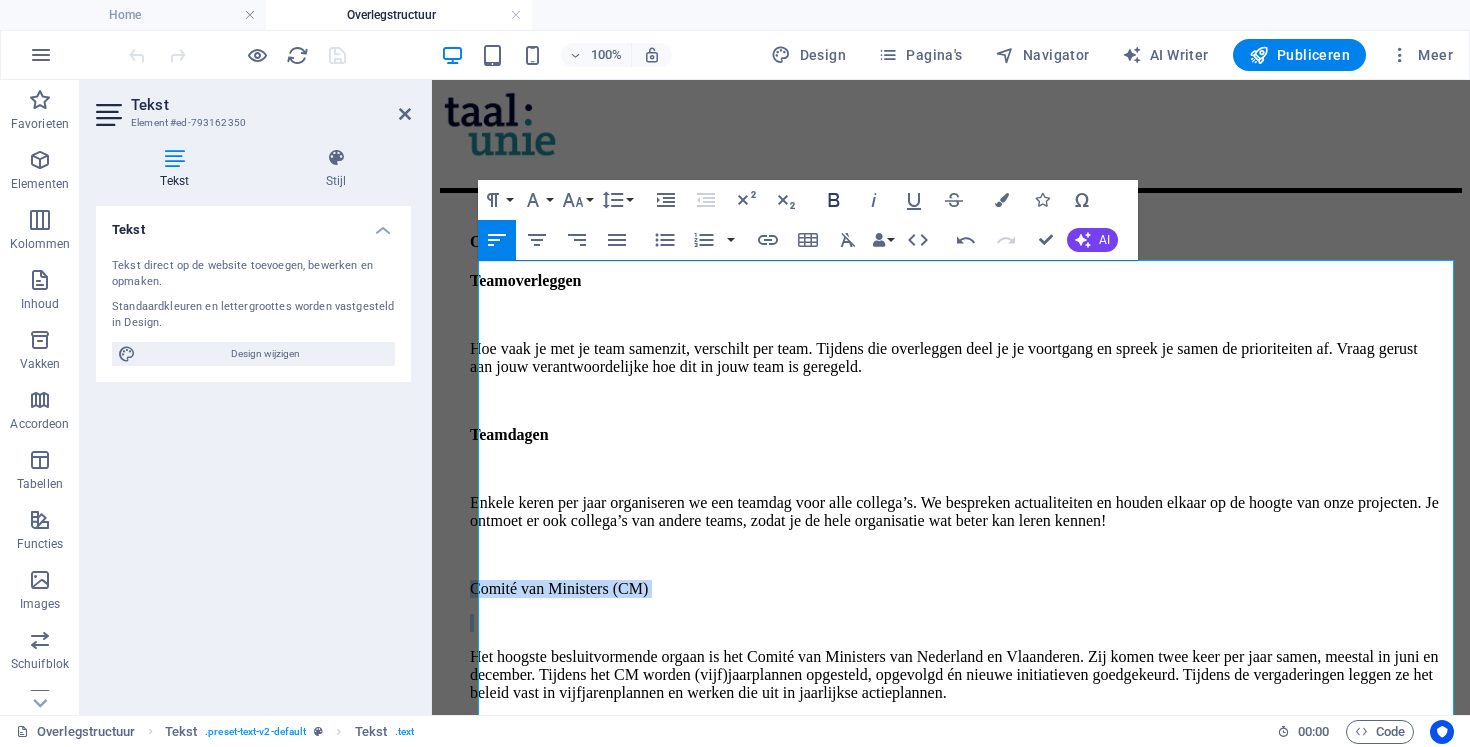 click 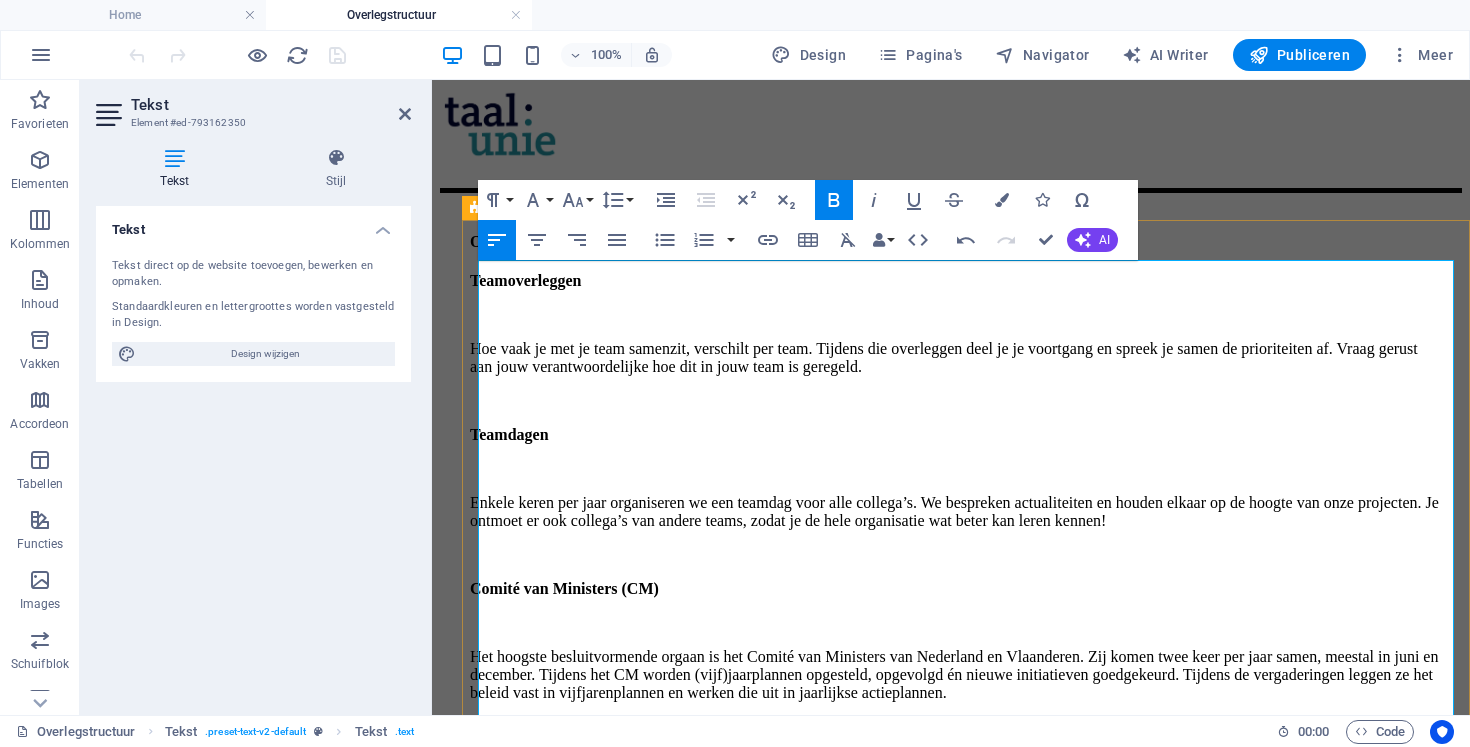 click at bounding box center [956, 623] 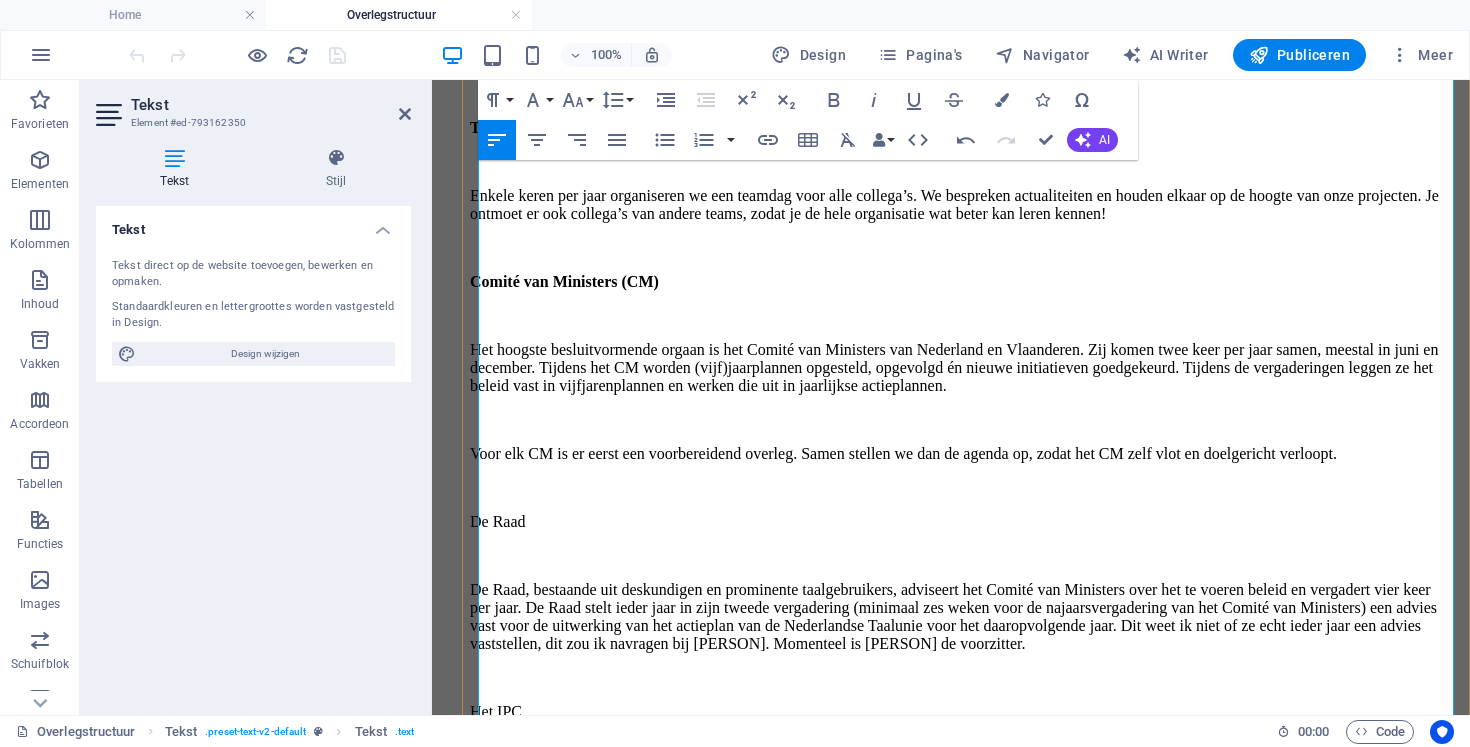 scroll, scrollTop: 326, scrollLeft: 0, axis: vertical 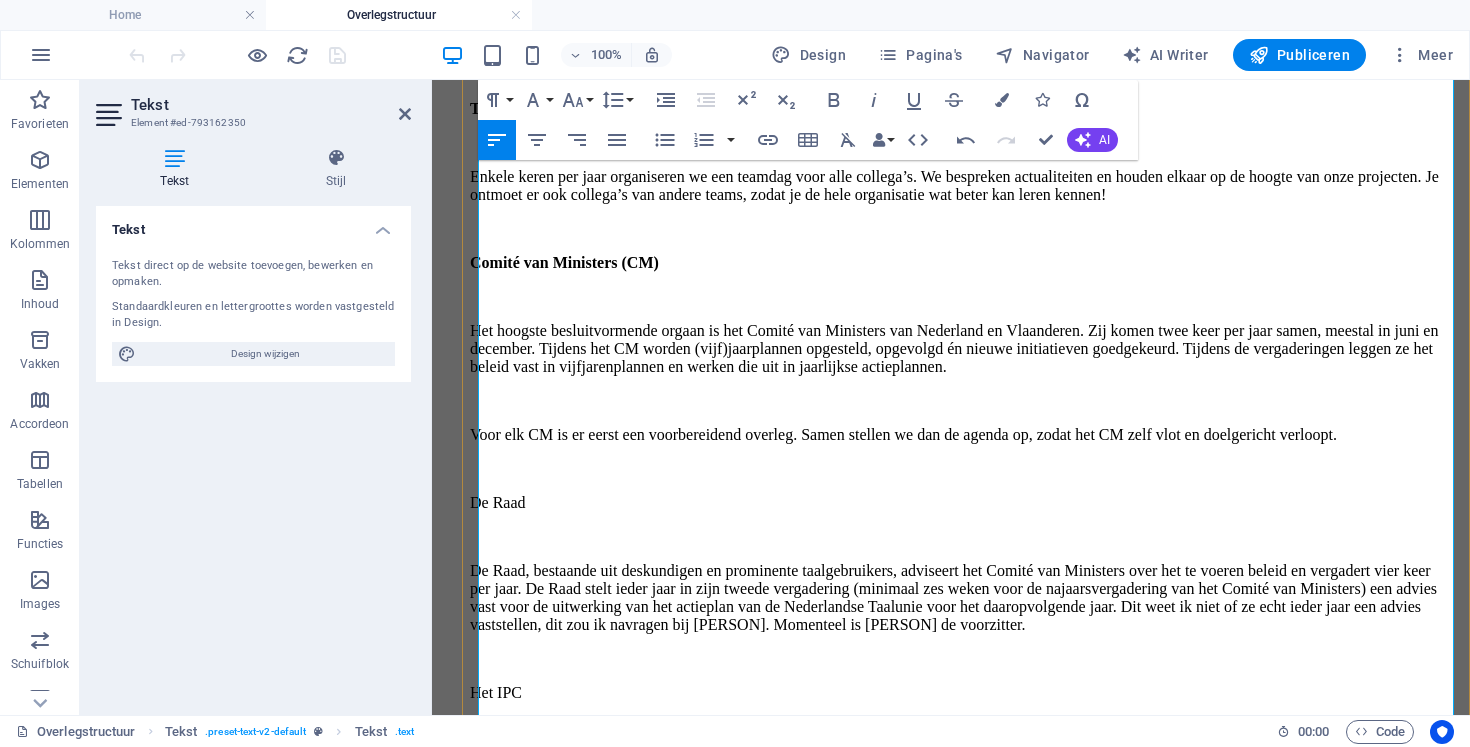 click on "De Raad" at bounding box center [956, 503] 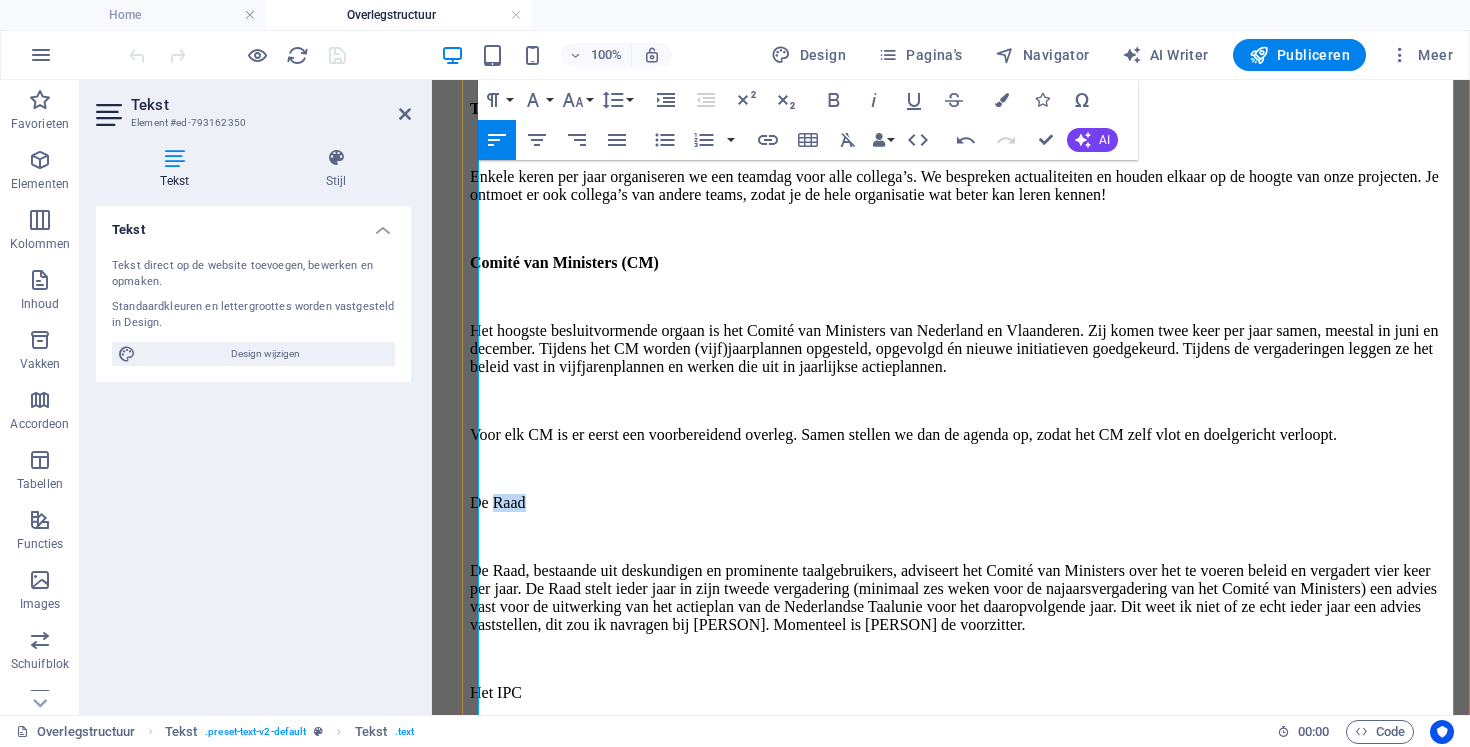 click on "De Raad" at bounding box center (956, 503) 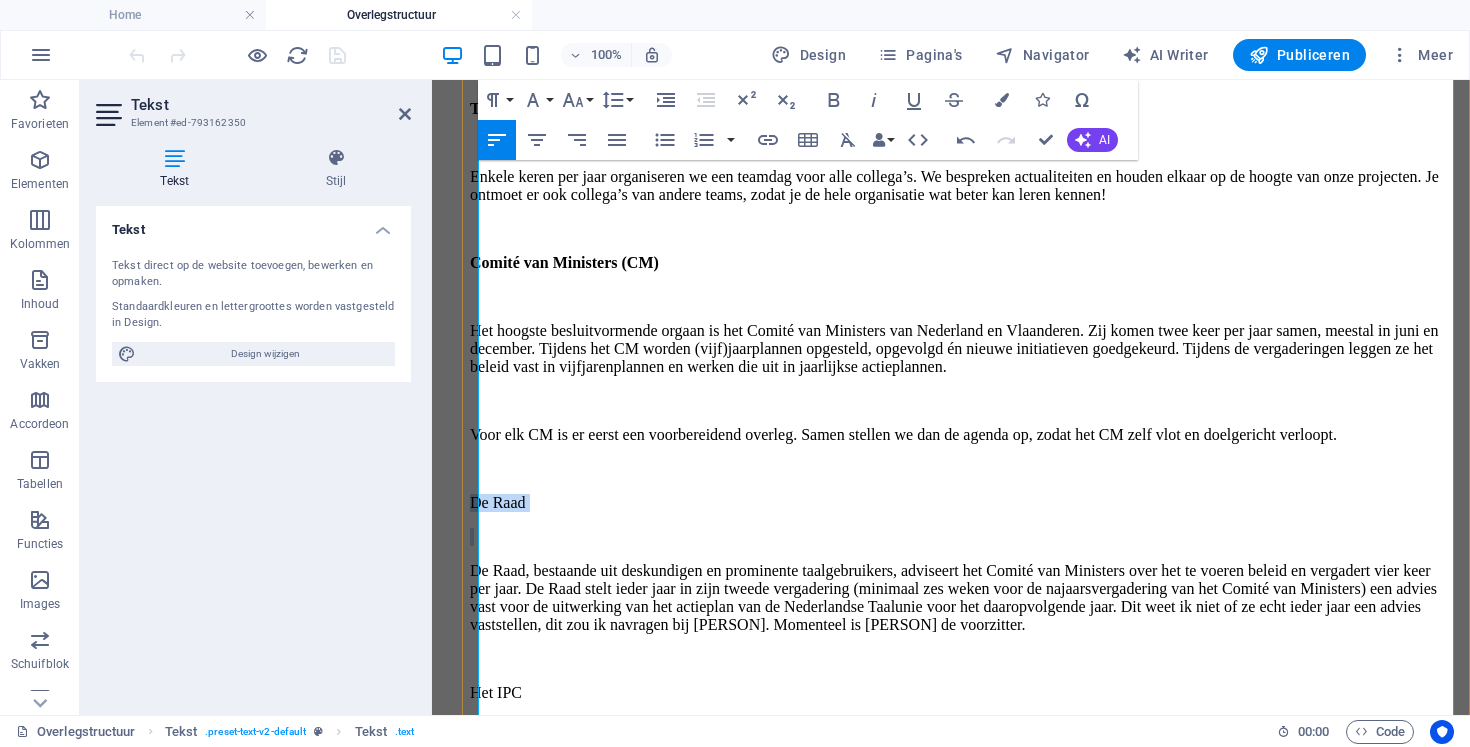 click on "De Raad" at bounding box center [956, 503] 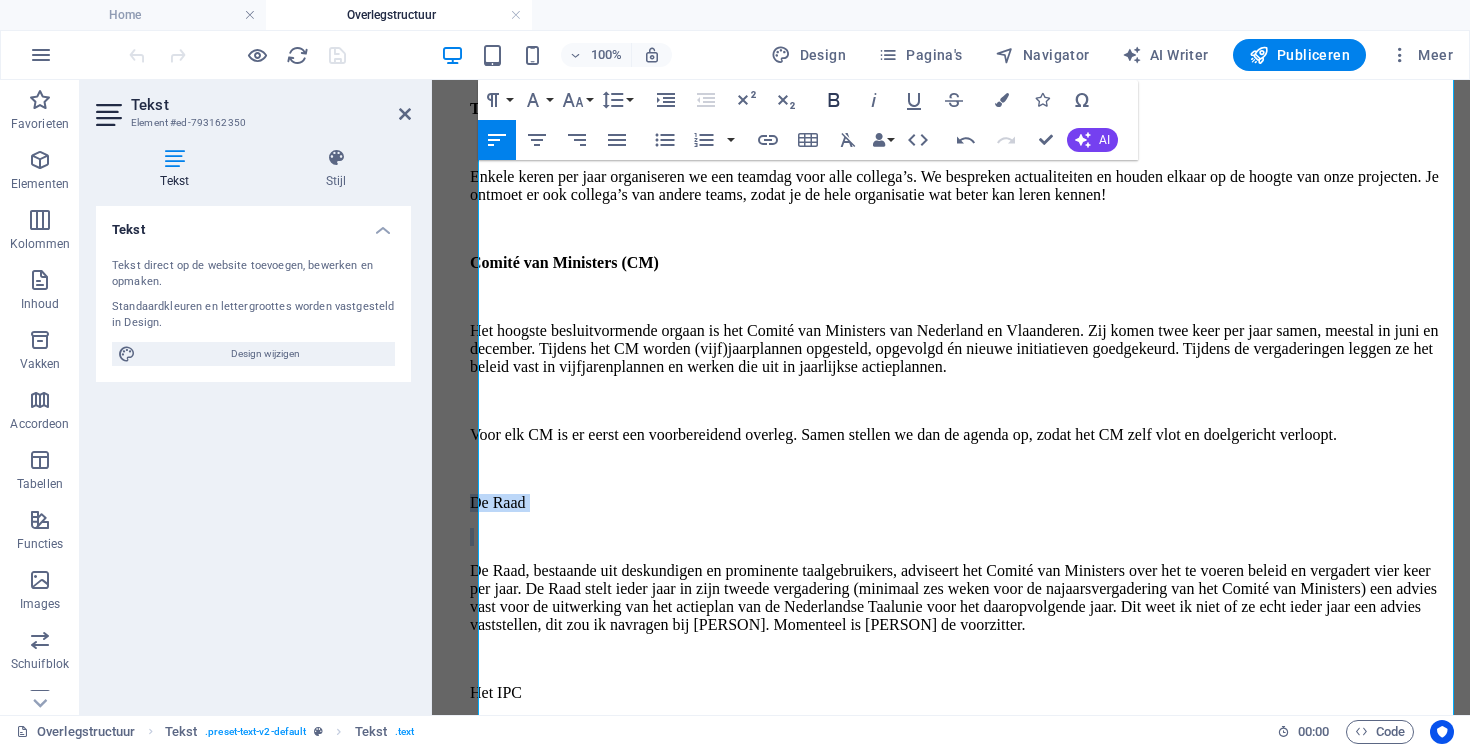 click 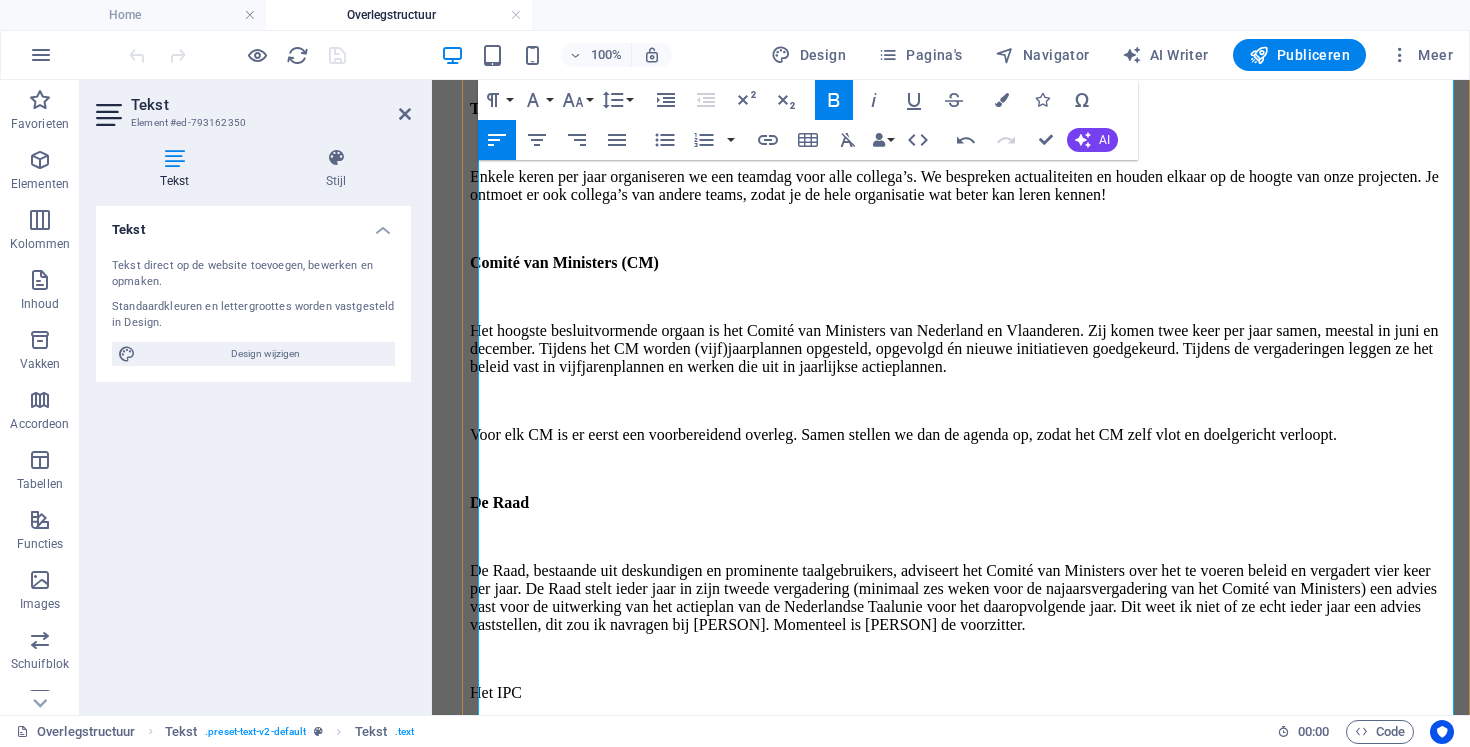 click at bounding box center [956, 469] 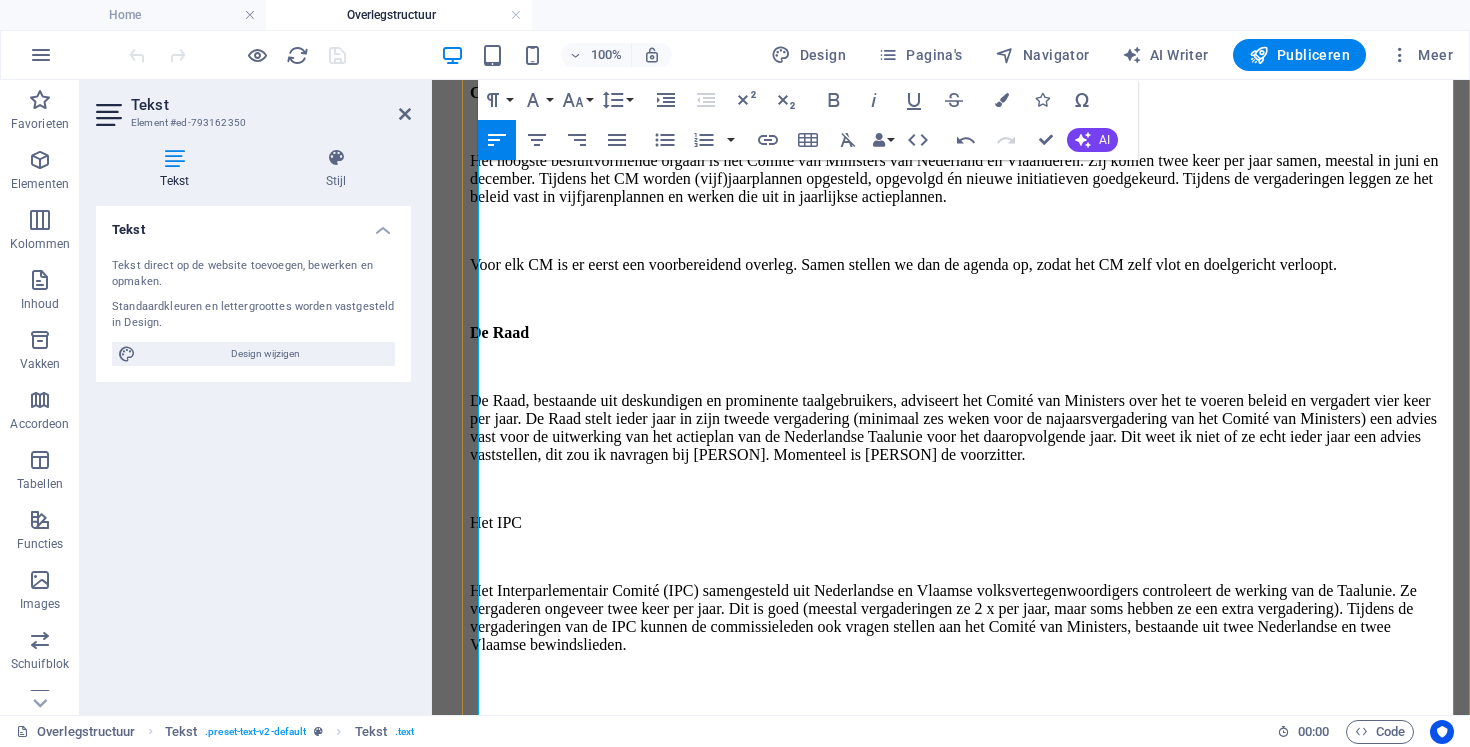 scroll, scrollTop: 511, scrollLeft: 0, axis: vertical 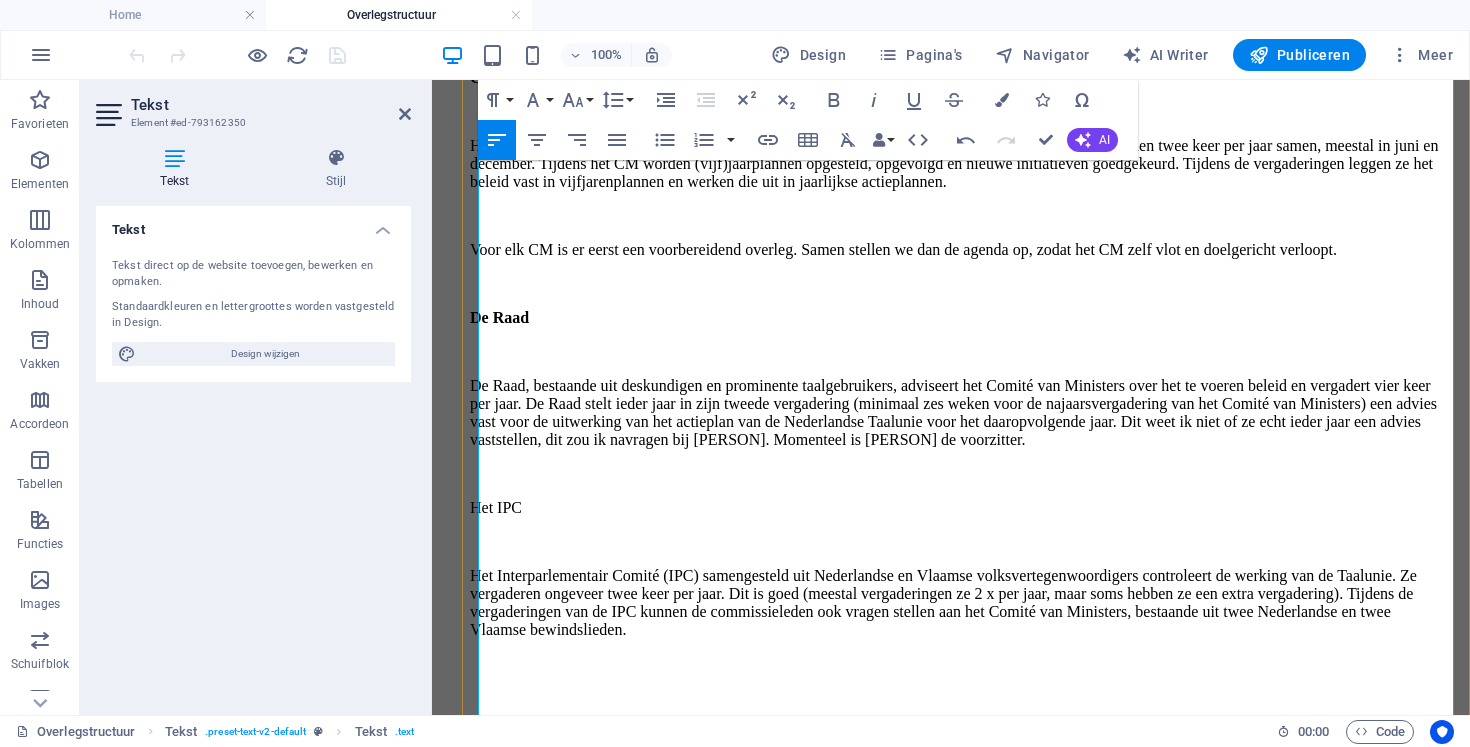 click on "De Raad" at bounding box center (499, 317) 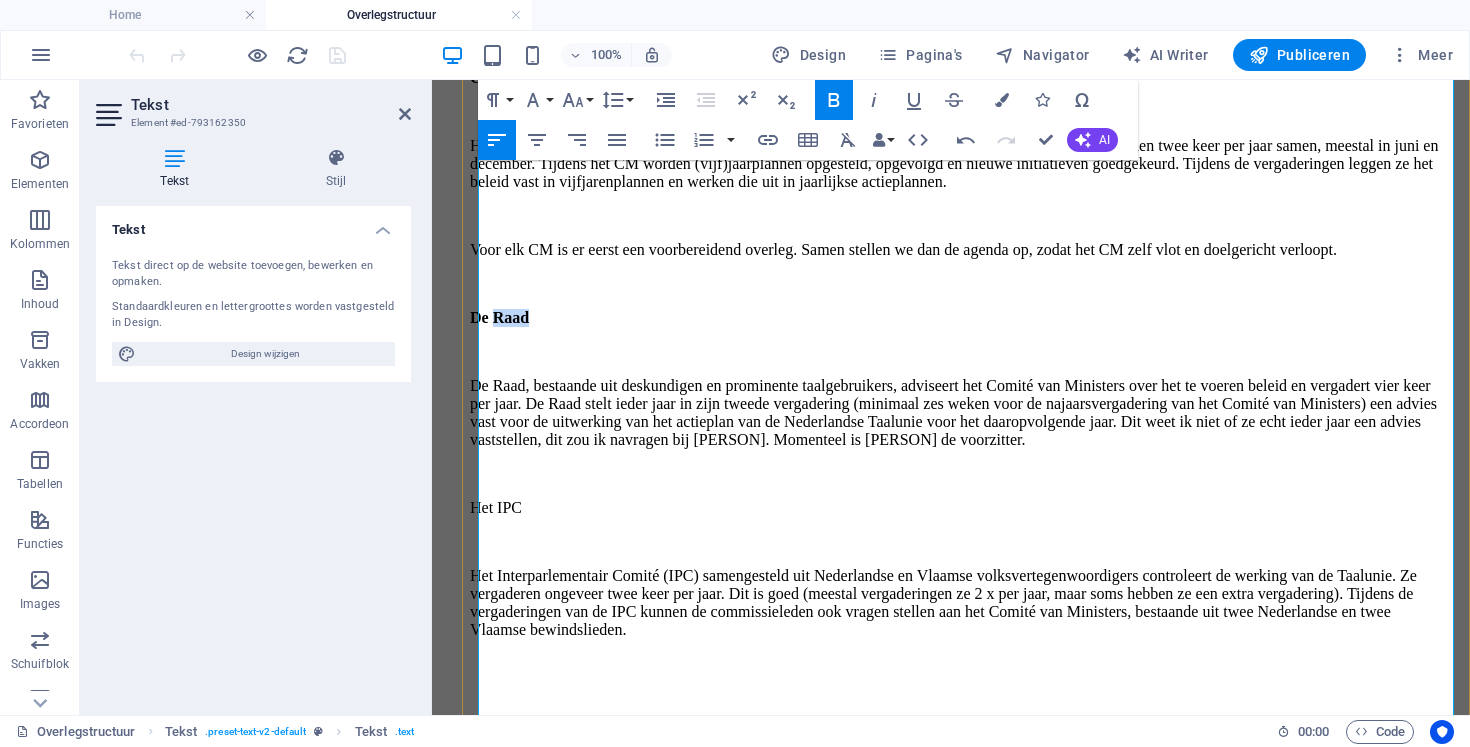 click on "De Raad" at bounding box center [499, 317] 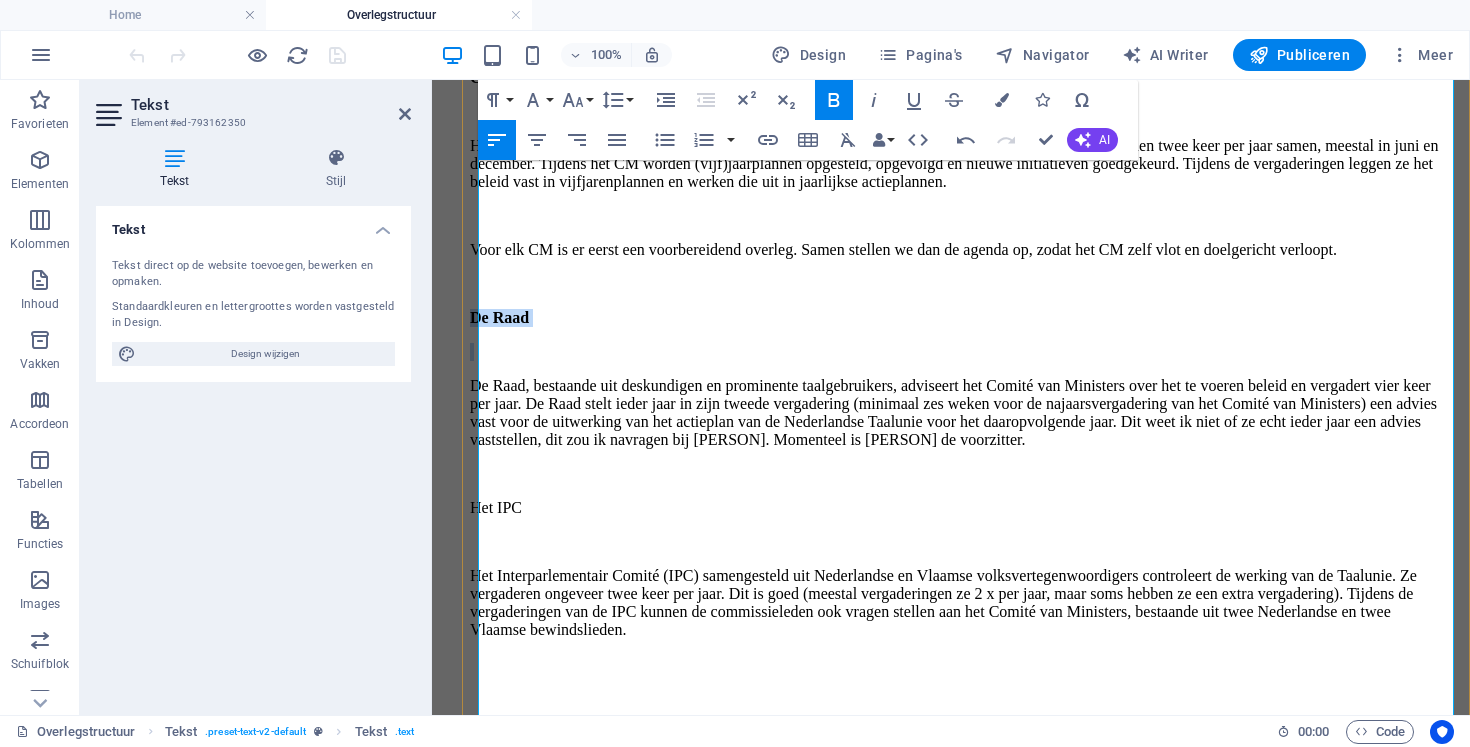 click on "De Raad" at bounding box center [499, 317] 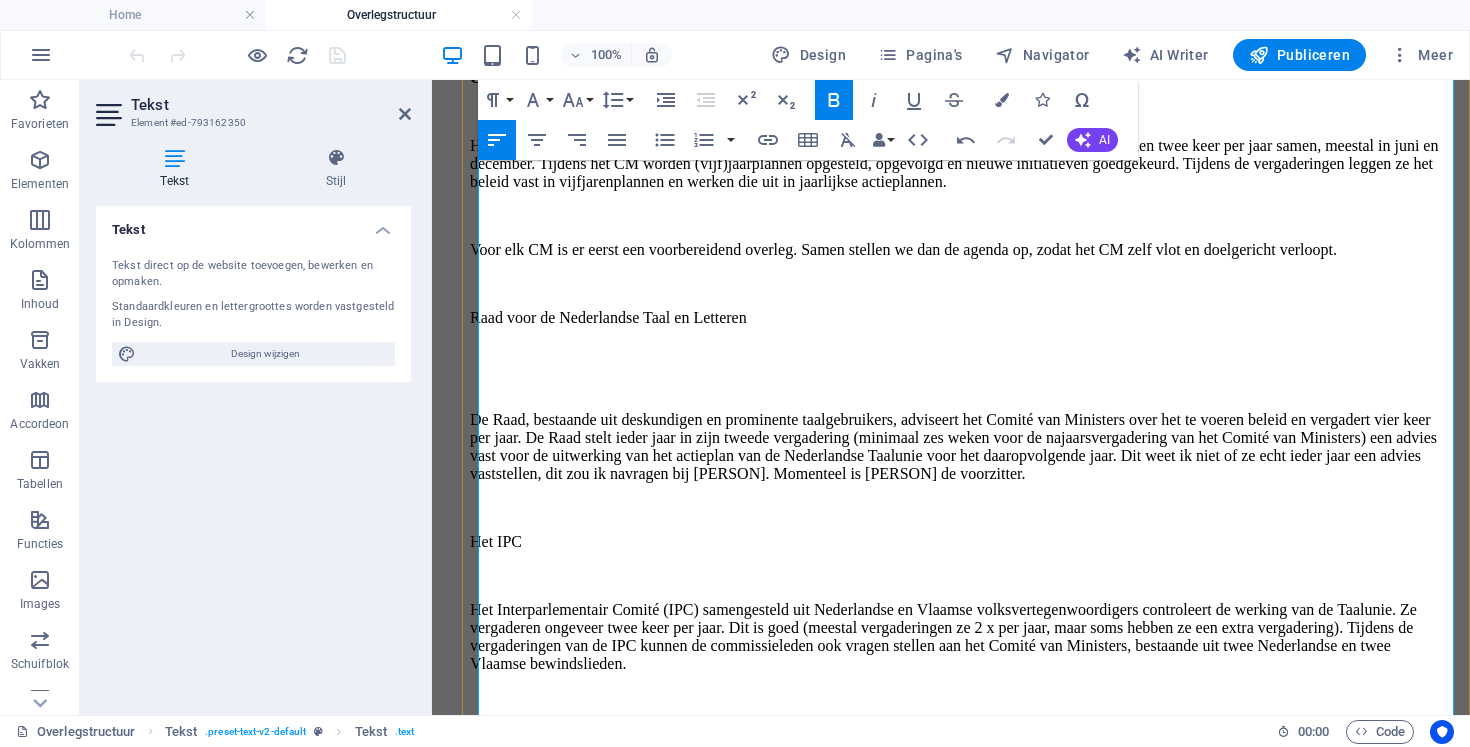 scroll, scrollTop: 371, scrollLeft: 0, axis: vertical 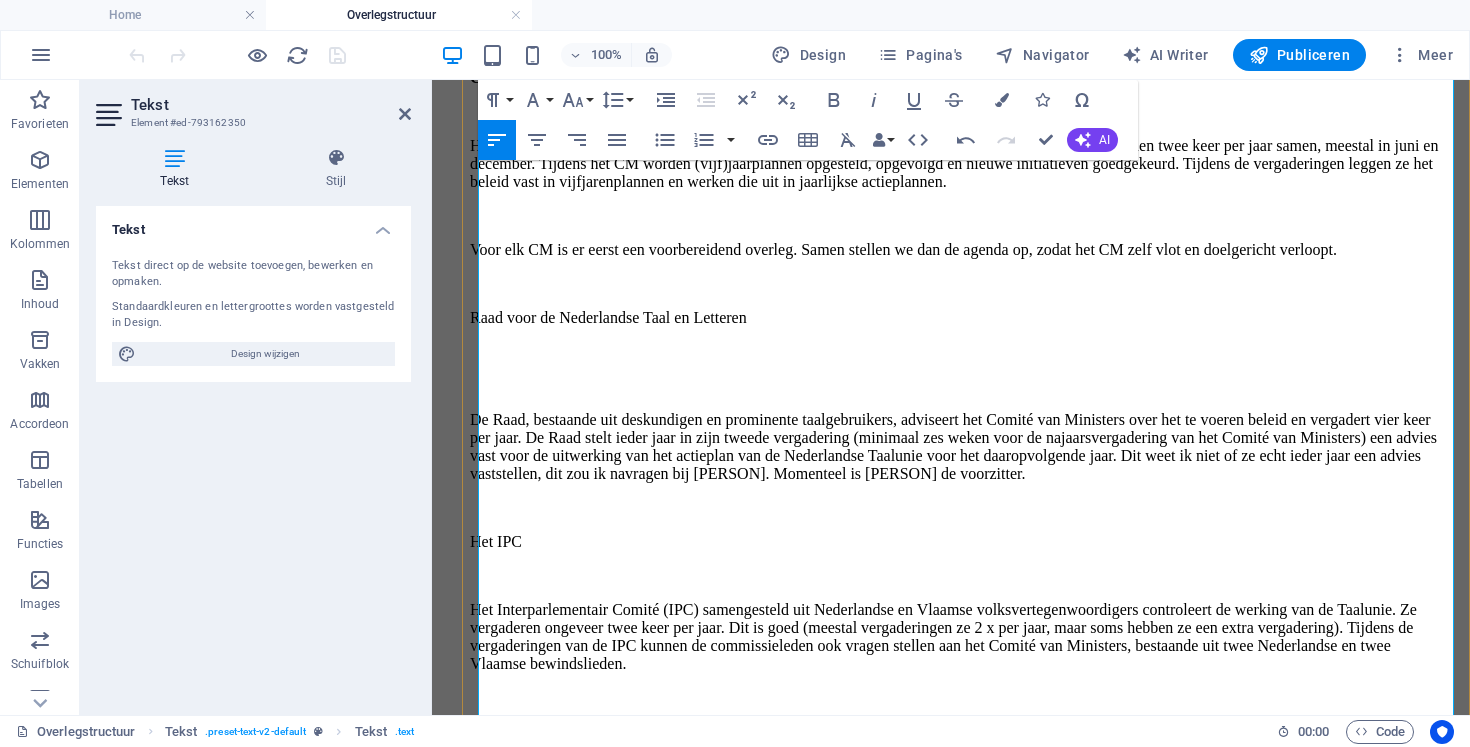 click on "Raad voor de Nederlandse Taal en Letteren" at bounding box center [956, 318] 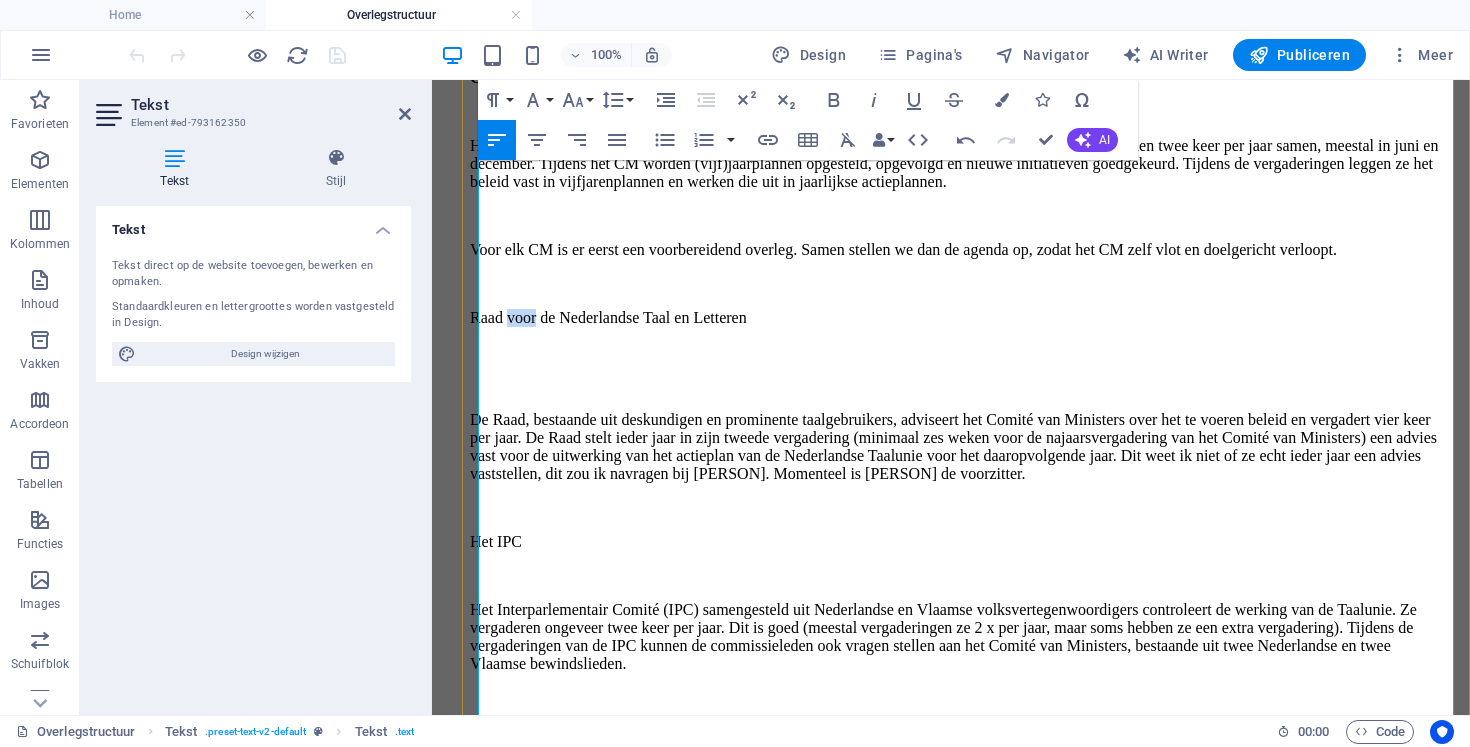 click on "Raad voor de Nederlandse Taal en Letteren" at bounding box center [956, 318] 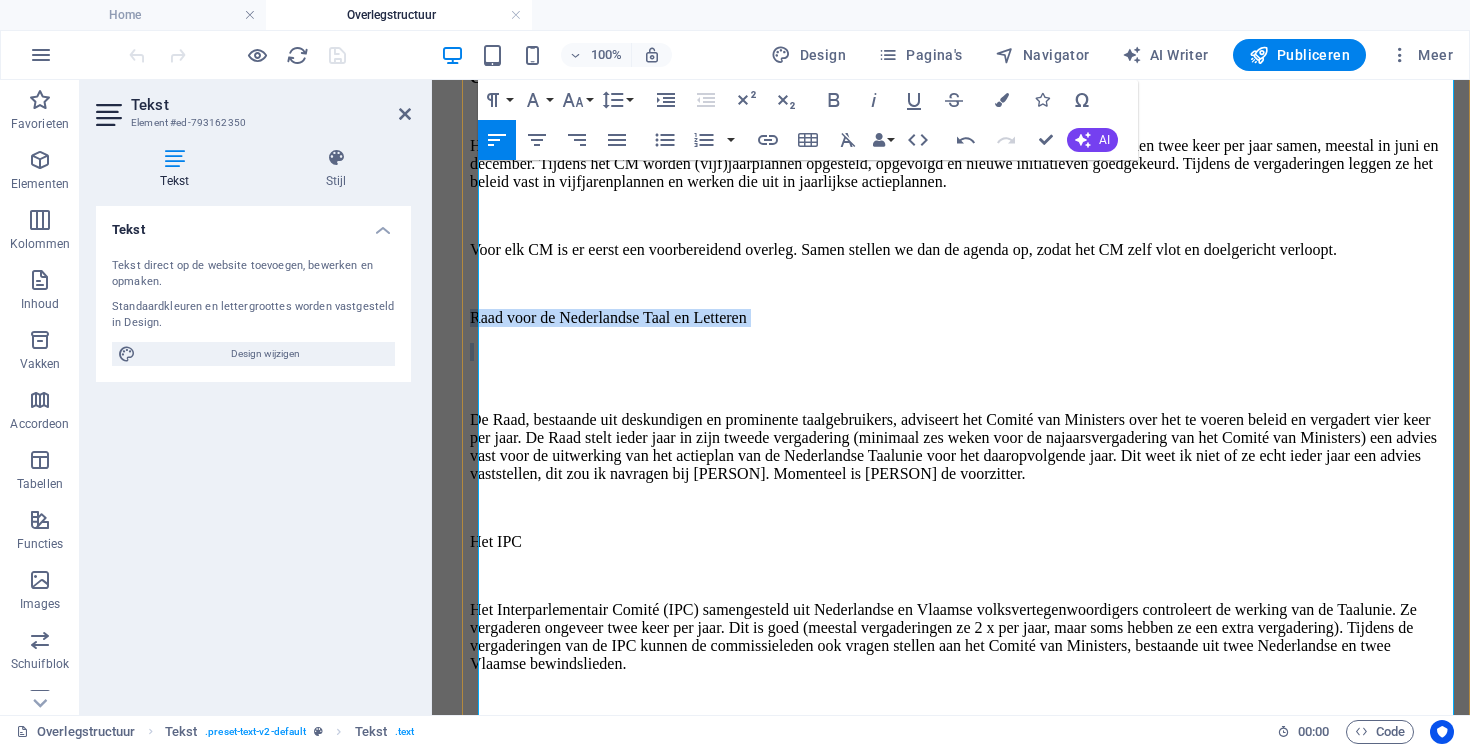click on "Raad voor de Nederlandse Taal en Letteren" at bounding box center [956, 318] 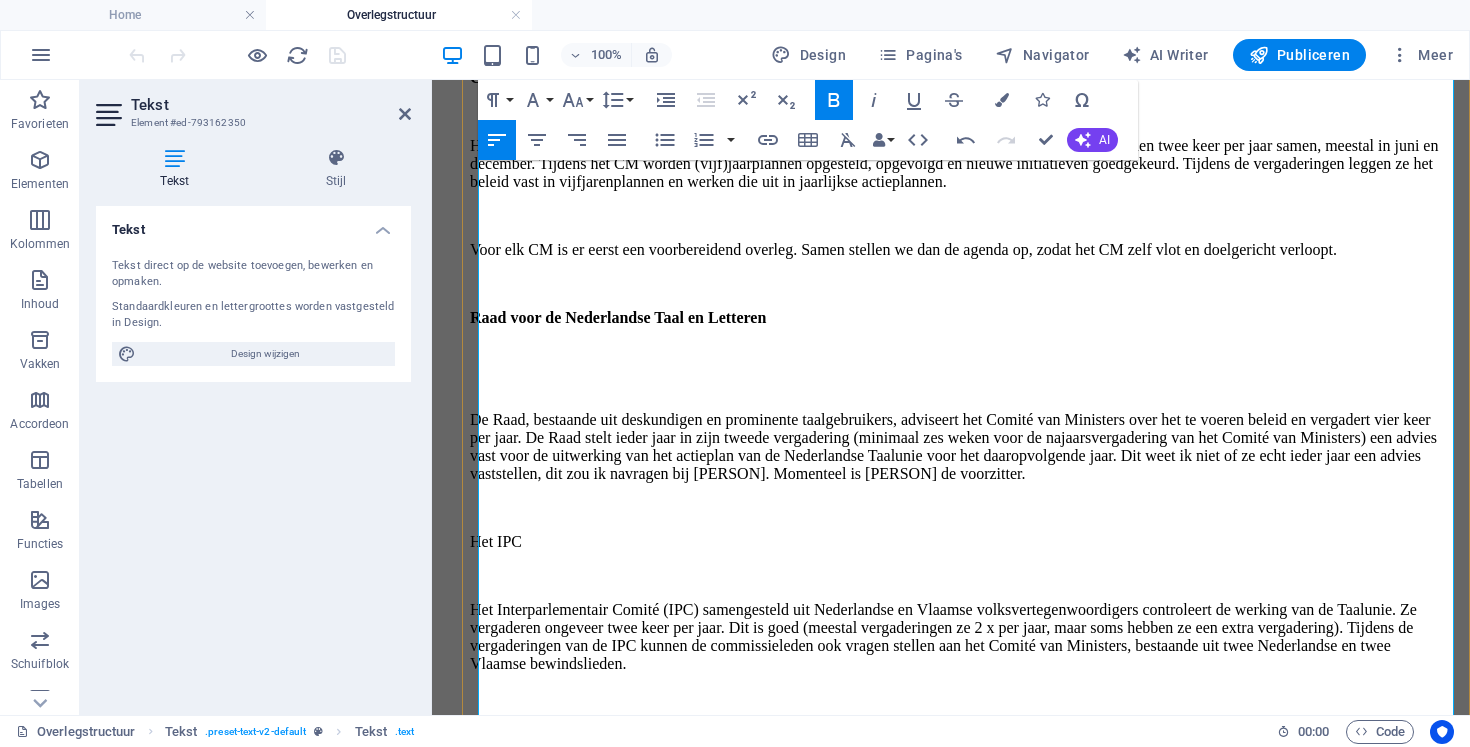 click at bounding box center [956, 386] 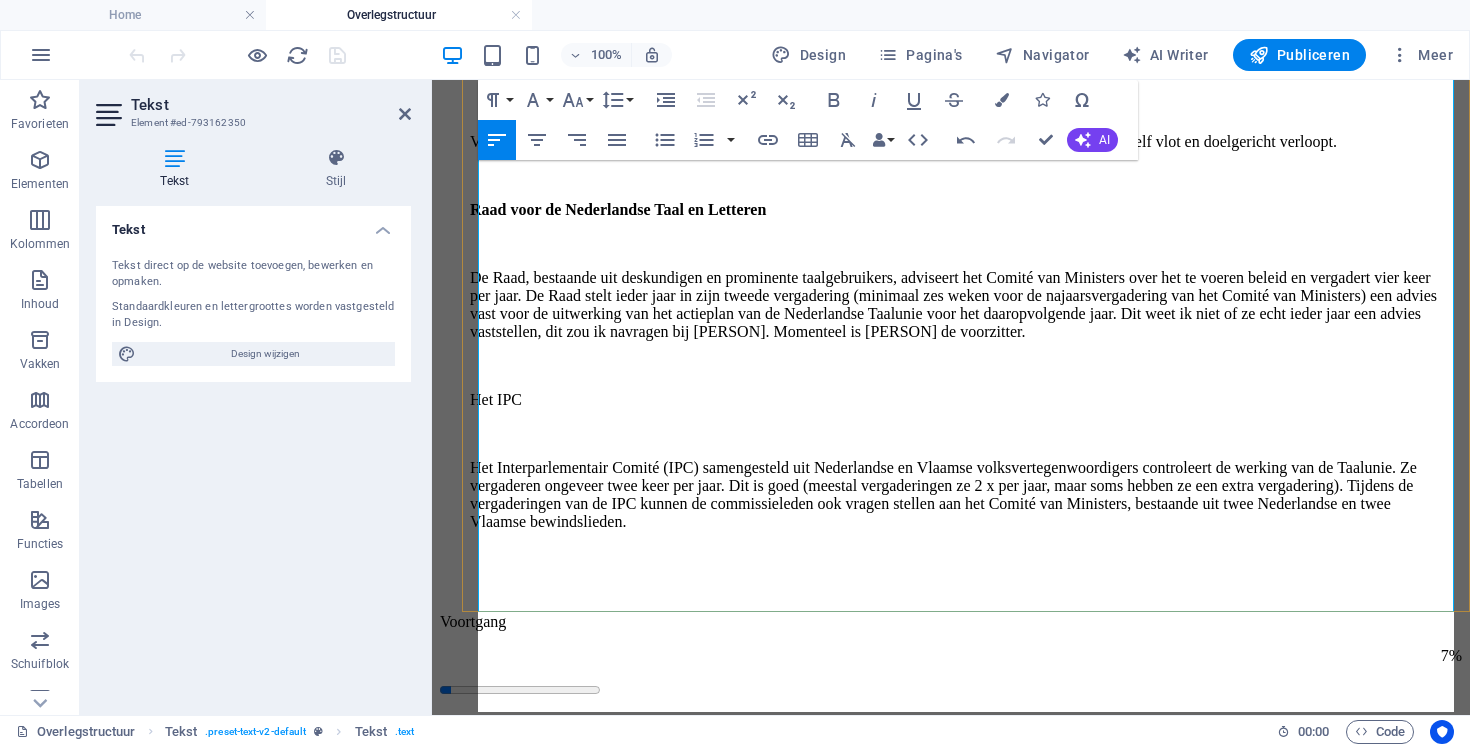 scroll, scrollTop: 741, scrollLeft: 0, axis: vertical 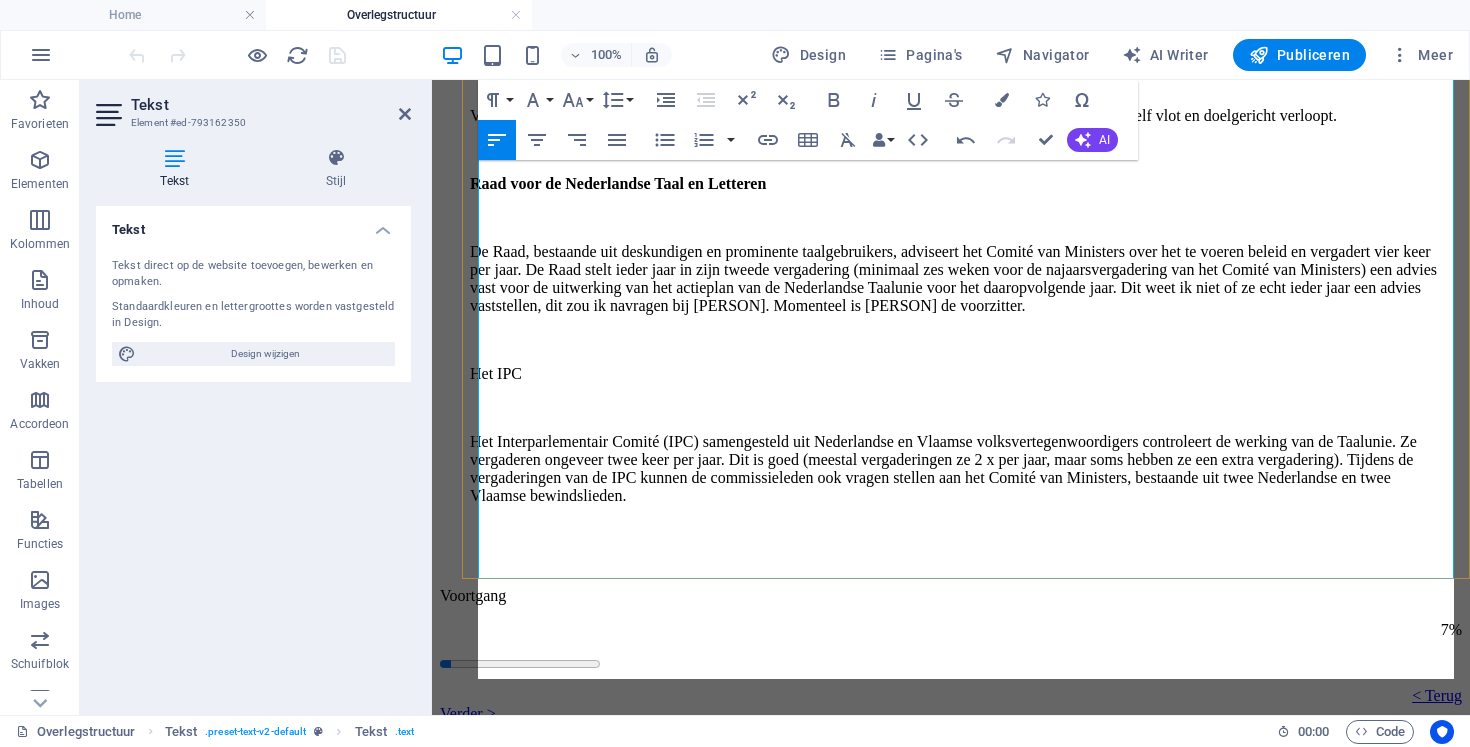 click on "Het IPC" at bounding box center [956, 374] 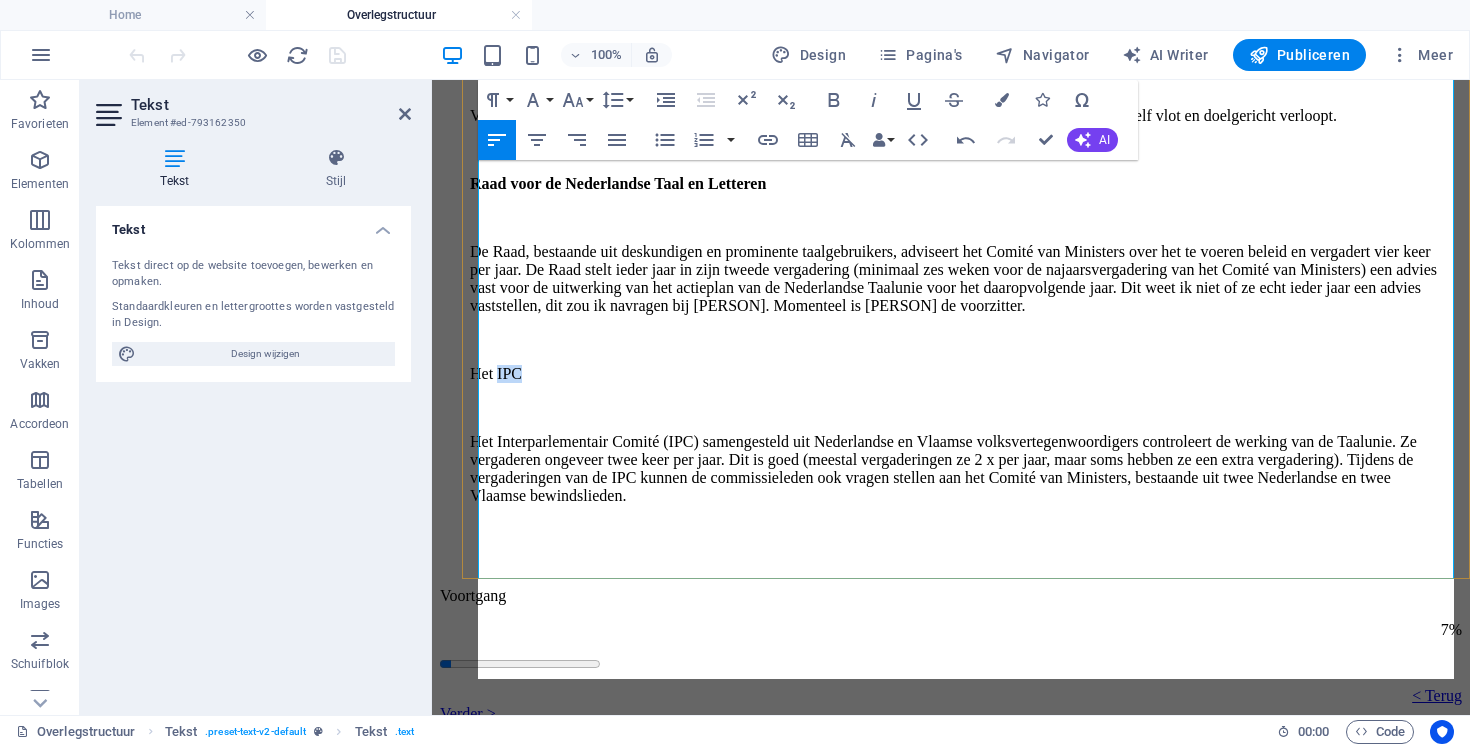 click on "Het IPC" at bounding box center (956, 374) 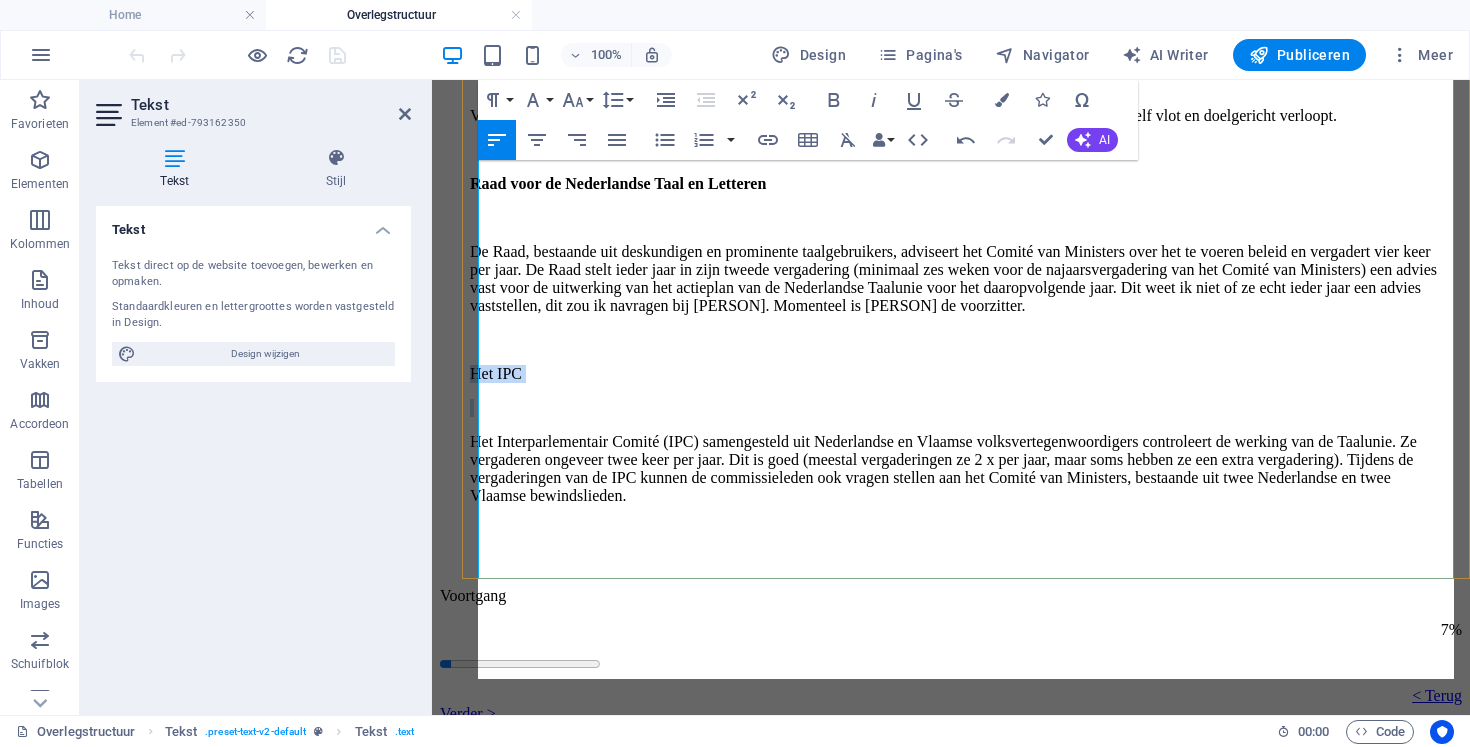 click on "Het IPC" at bounding box center [956, 374] 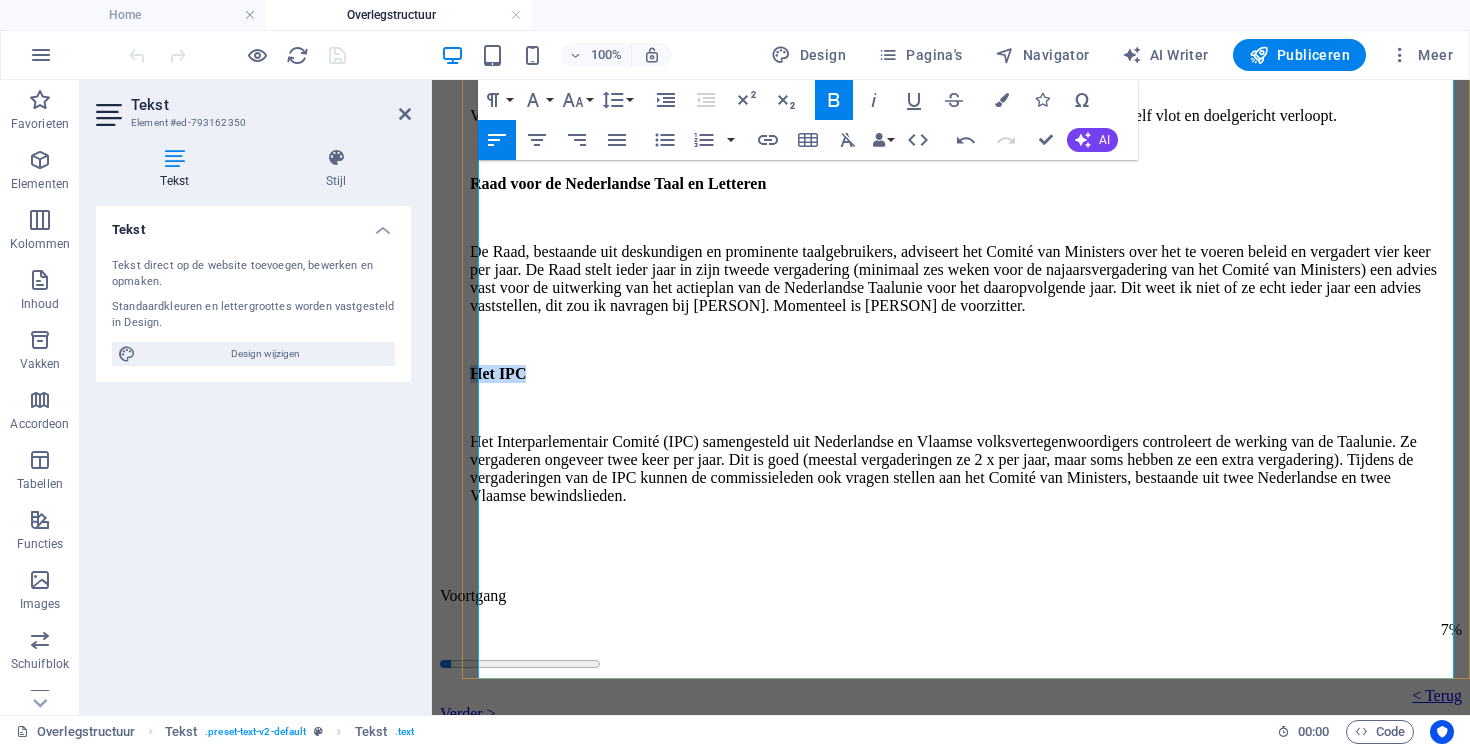 click on "Het IPC" at bounding box center (956, 374) 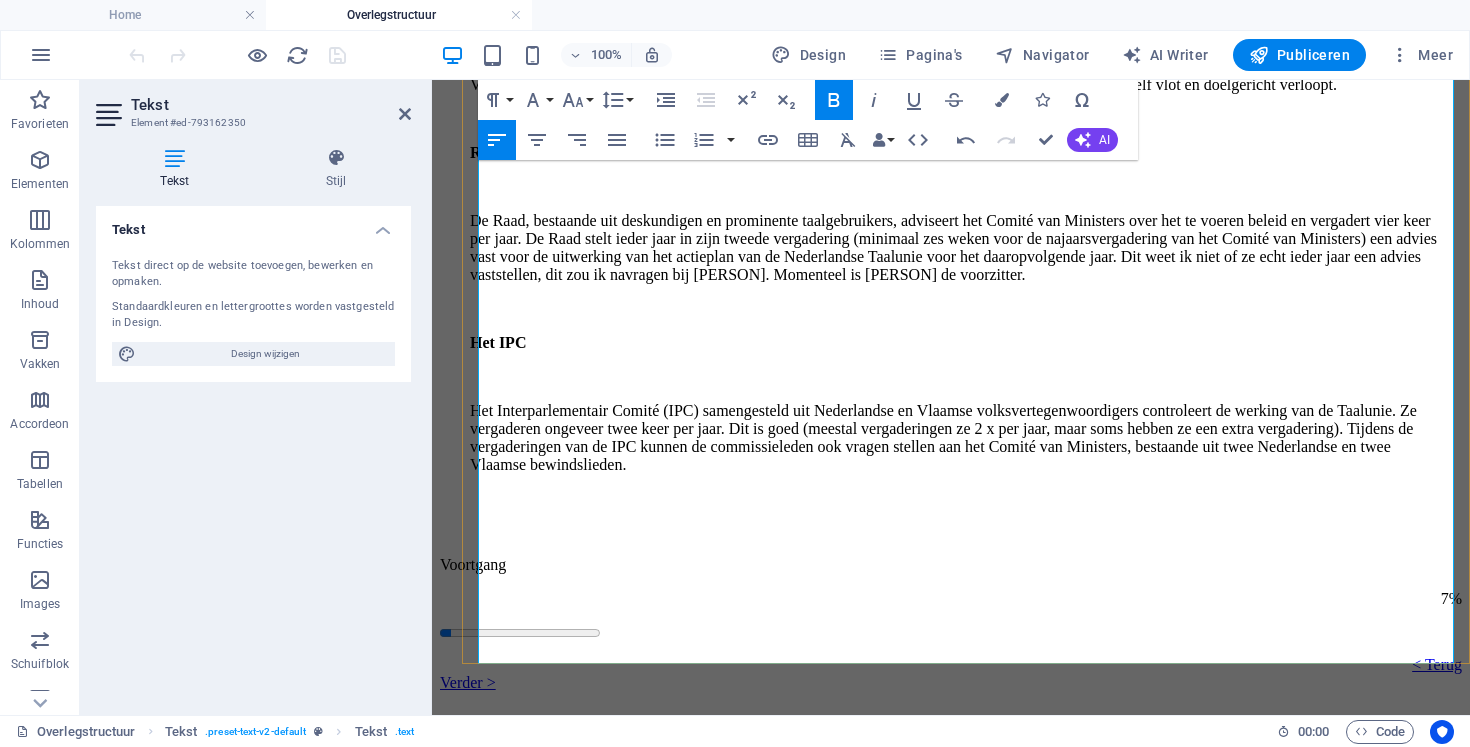 scroll, scrollTop: 784, scrollLeft: 0, axis: vertical 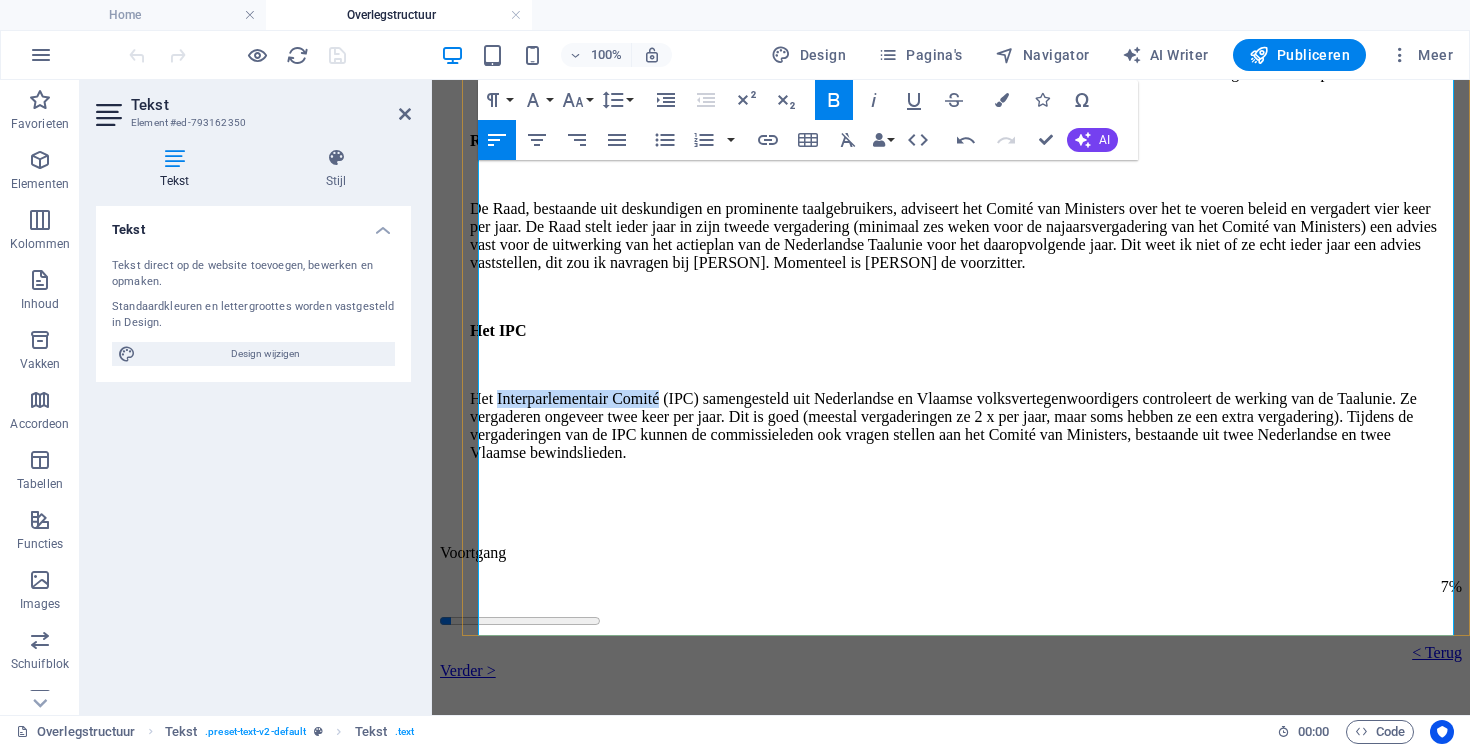 drag, startPoint x: 733, startPoint y: 500, endPoint x: 516, endPoint y: 505, distance: 217.0576 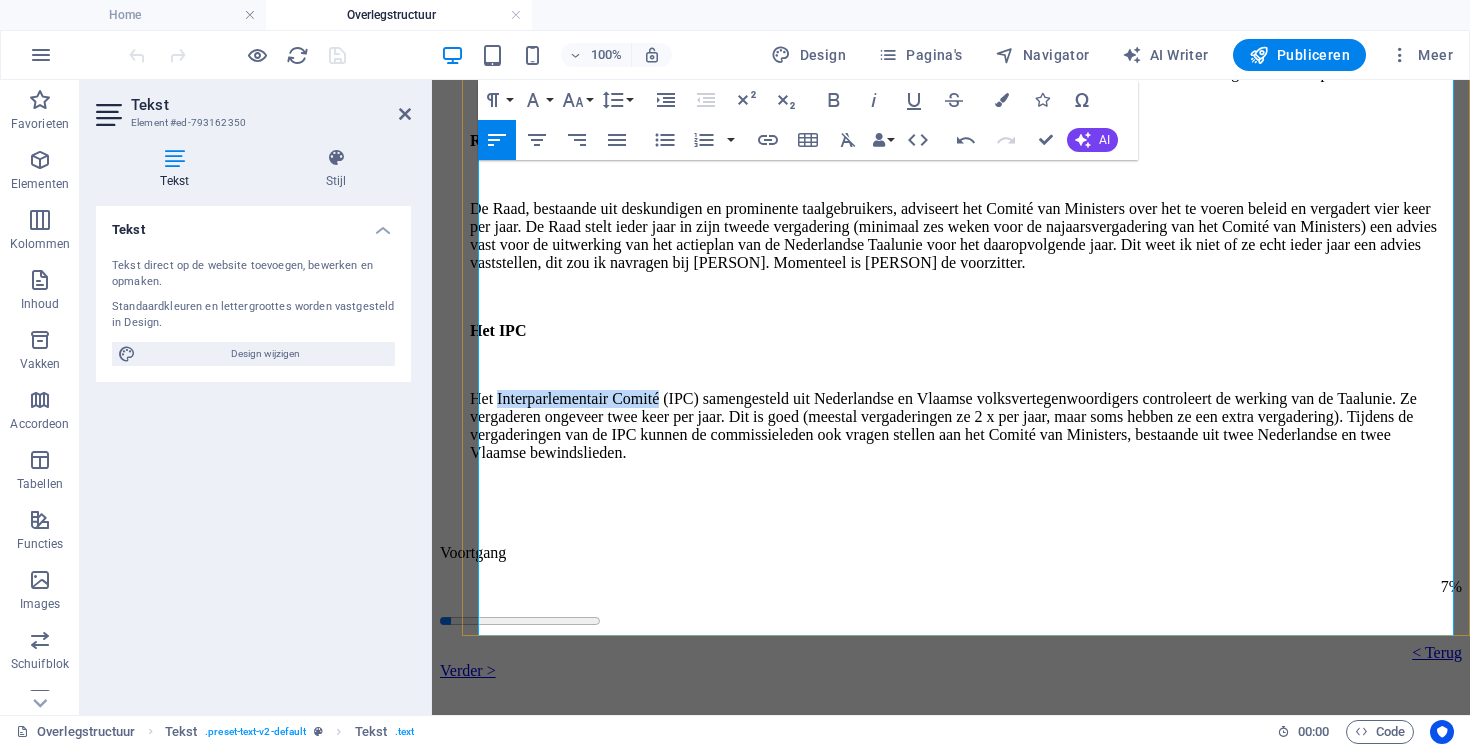 copy on "Interparlementair Comité" 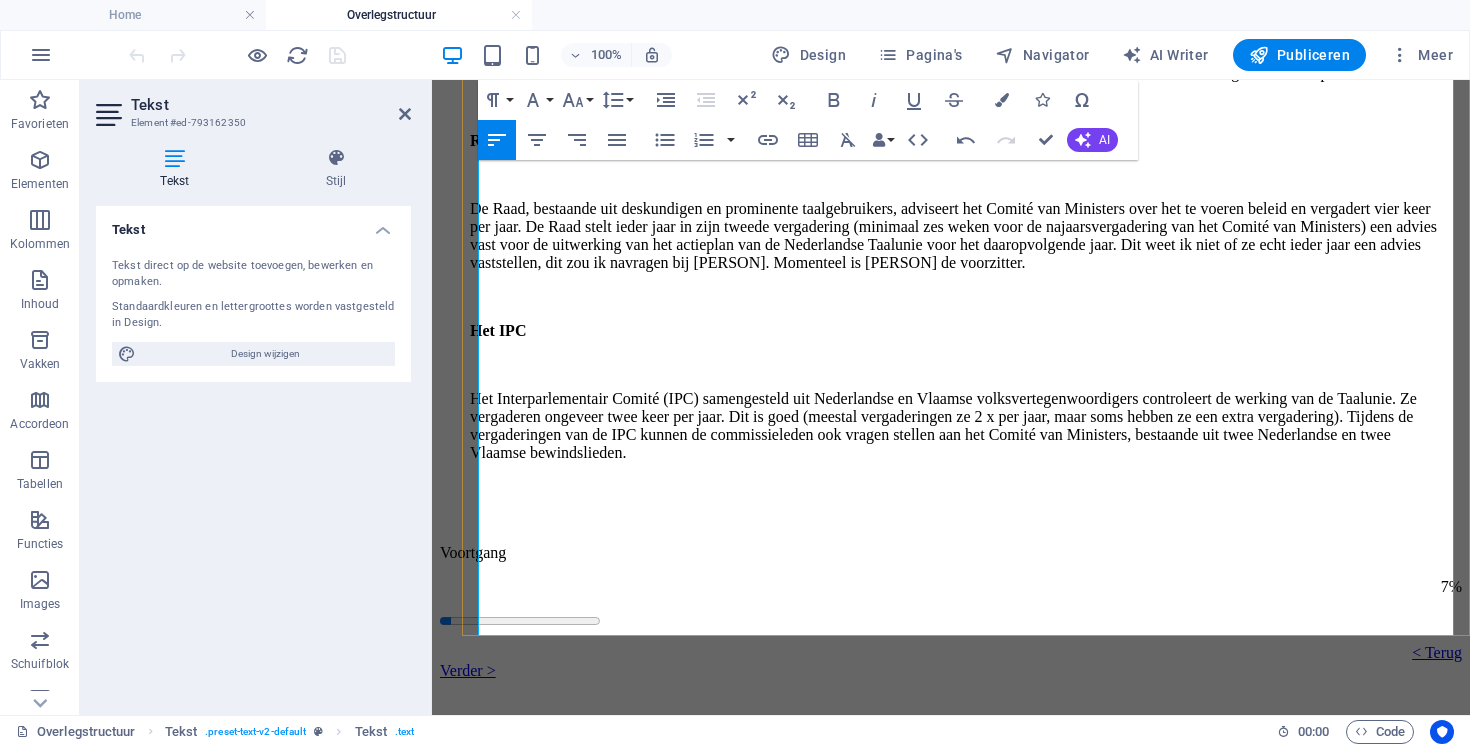 click on "Het IPC" at bounding box center [498, 330] 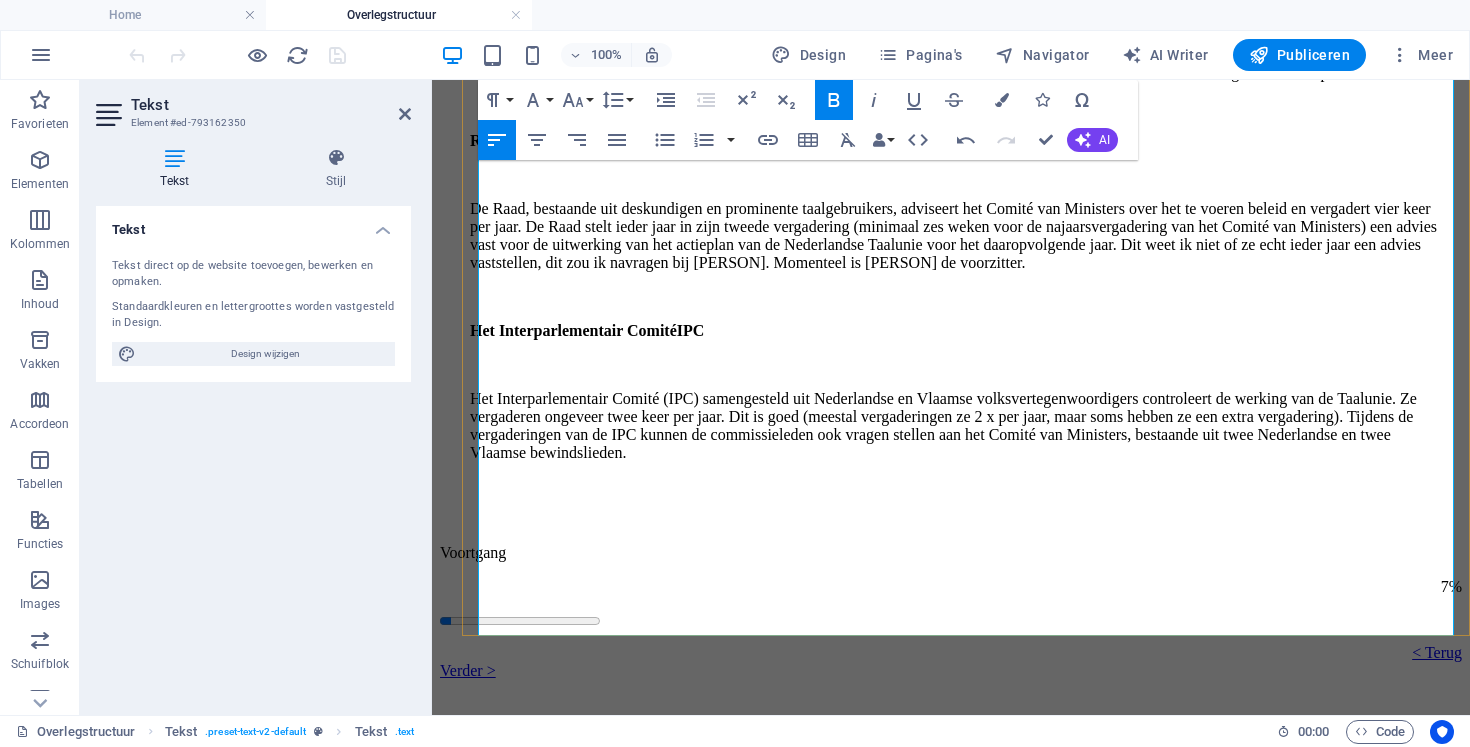 scroll, scrollTop: 7, scrollLeft: 9, axis: both 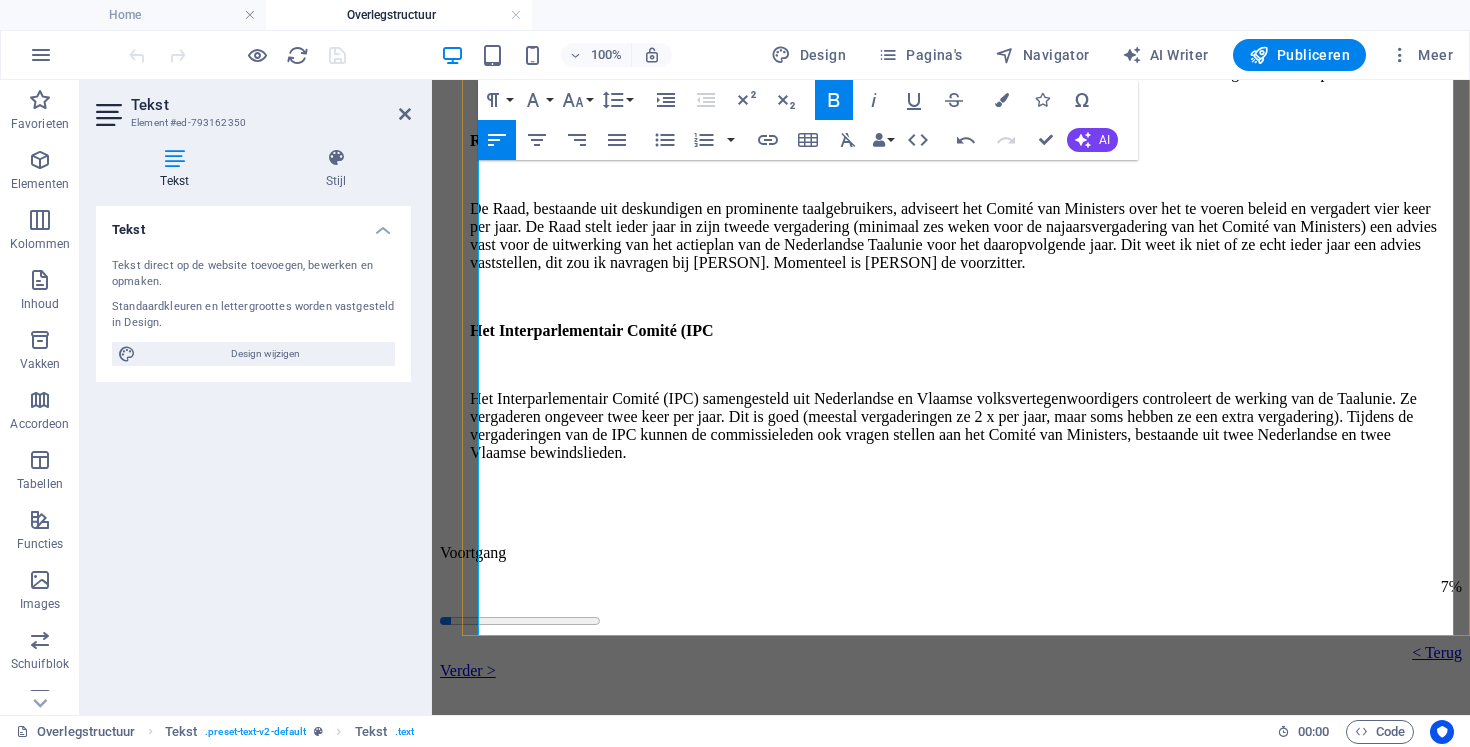 click on "Het Interparlementair Comité ( IPC" at bounding box center [956, 331] 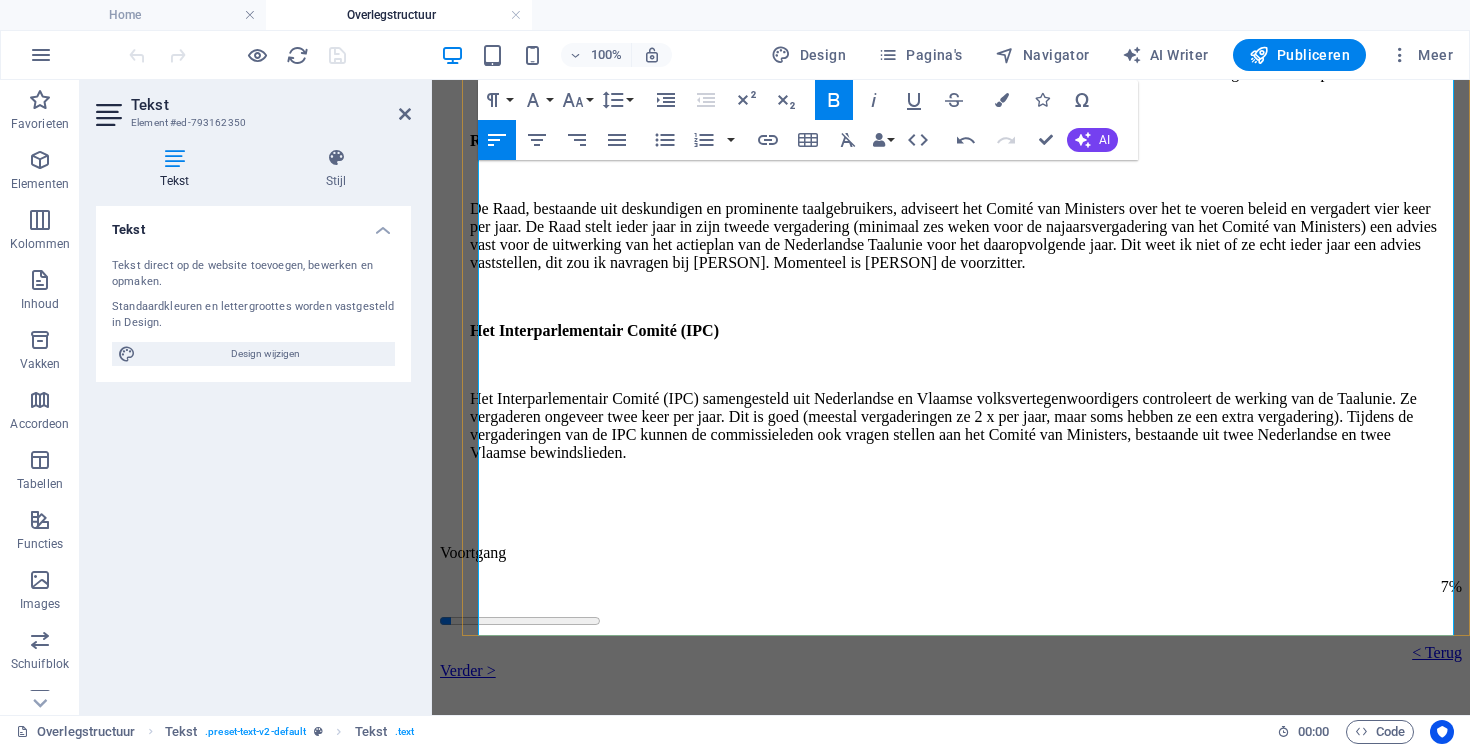 click on "Het Interparlementair Comité (IPC) samengesteld uit Nederlandse en Vlaamse volksvertegenwoordigers controleert de werking van de Taalunie. Ze vergaderen ongeveer twee keer per jaar. Dit is goed (meestal vergaderingen ze 2 x per jaar, maar soms hebben ze een extra vergadering). Tijdens de vergaderingen van de IPC kunnen de commissieleden ook vragen stellen aan het Comité van Ministers, bestaande uit twee Nederlandse en twee Vlaamse bewindslieden." at bounding box center [956, 426] 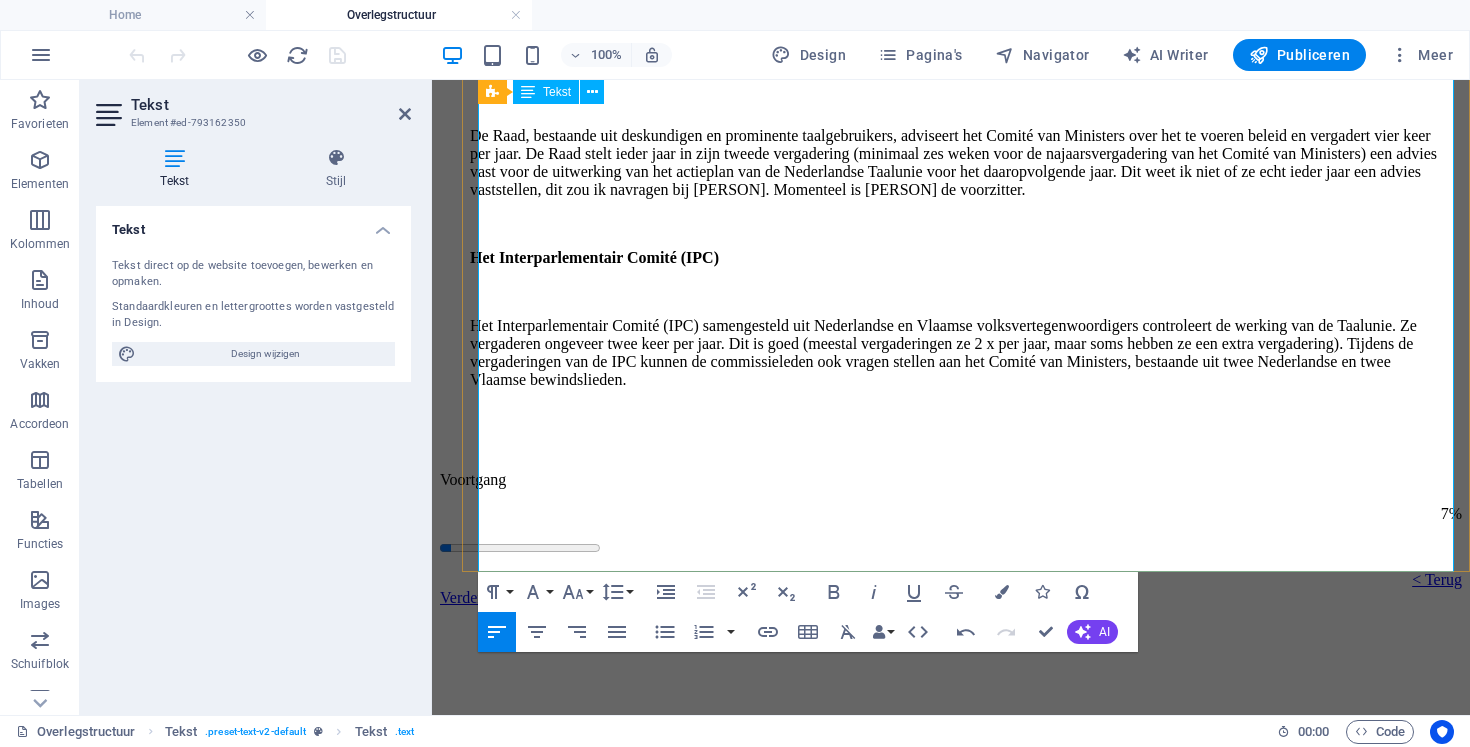scroll, scrollTop: 858, scrollLeft: 0, axis: vertical 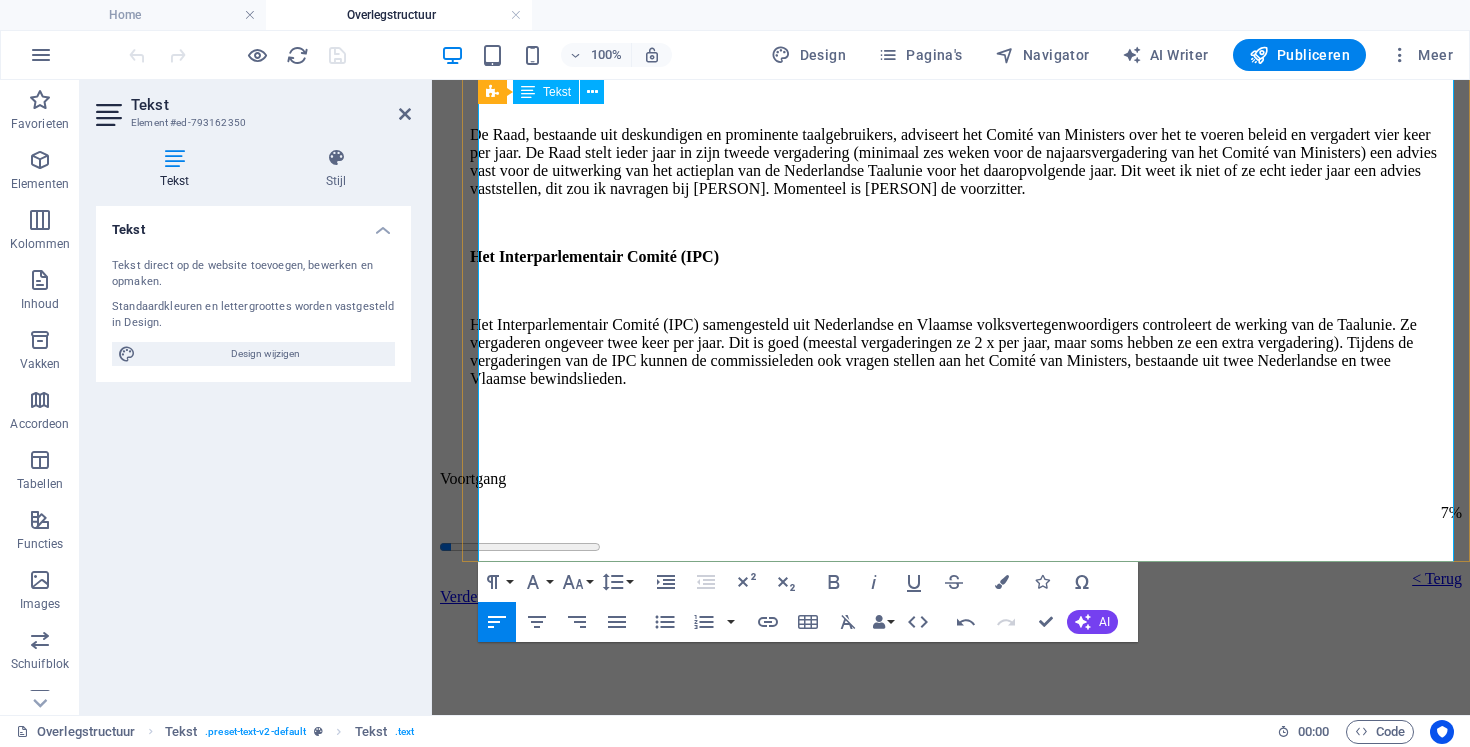 click on "Het Interparlementair Comité (IPC) samengesteld uit Nederlandse en Vlaamse volksvertegenwoordigers controleert de werking van de Taalunie. Ze vergaderen ongeveer twee keer per jaar. Dit is goed (meestal vergaderingen ze 2 x per jaar, maar soms hebben ze een extra vergadering). Tijdens de vergaderingen van de IPC kunnen de commissieleden ook vragen stellen aan het Comité van Ministers, bestaande uit twee Nederlandse en twee Vlaamse bewindslieden." at bounding box center [956, 352] 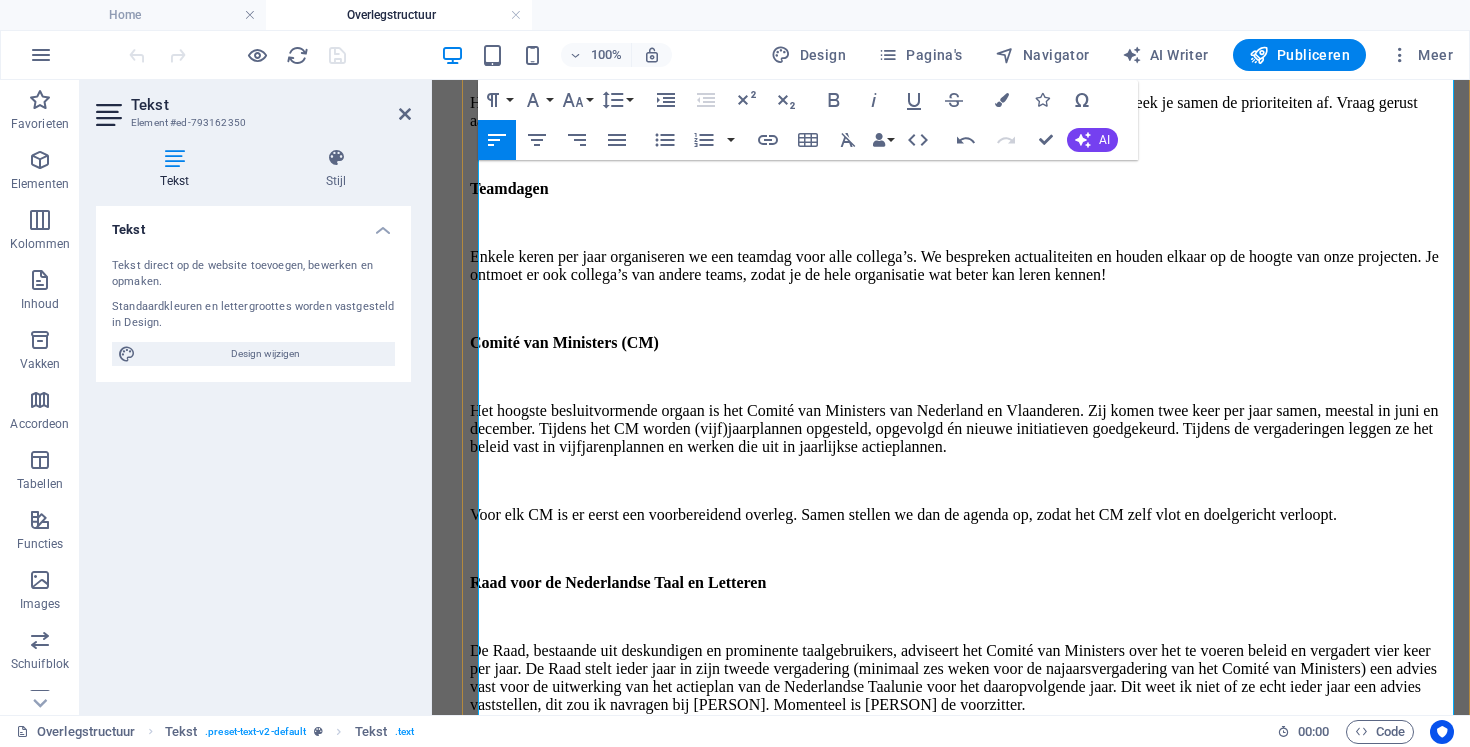 scroll, scrollTop: 344, scrollLeft: 0, axis: vertical 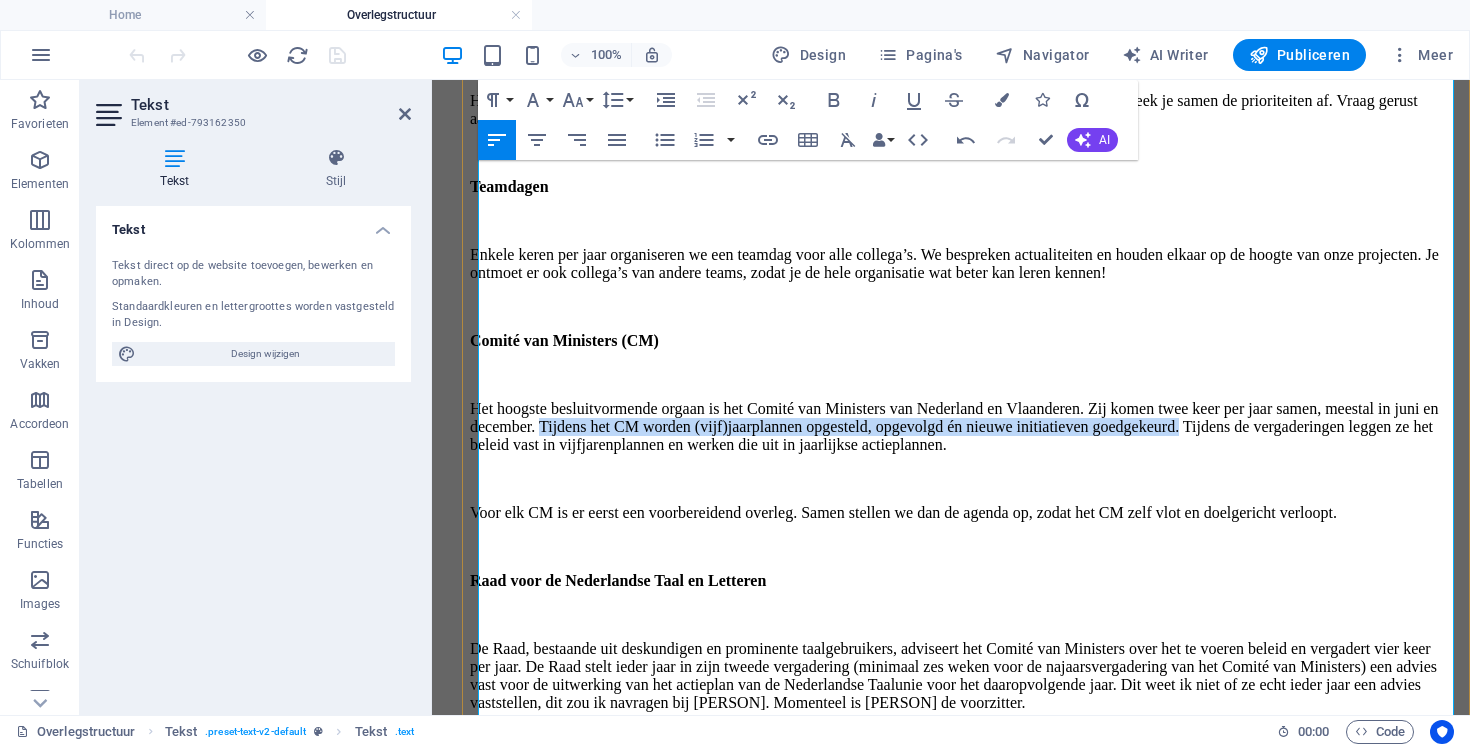drag, startPoint x: 893, startPoint y: 460, endPoint x: 970, endPoint y: 436, distance: 80.65358 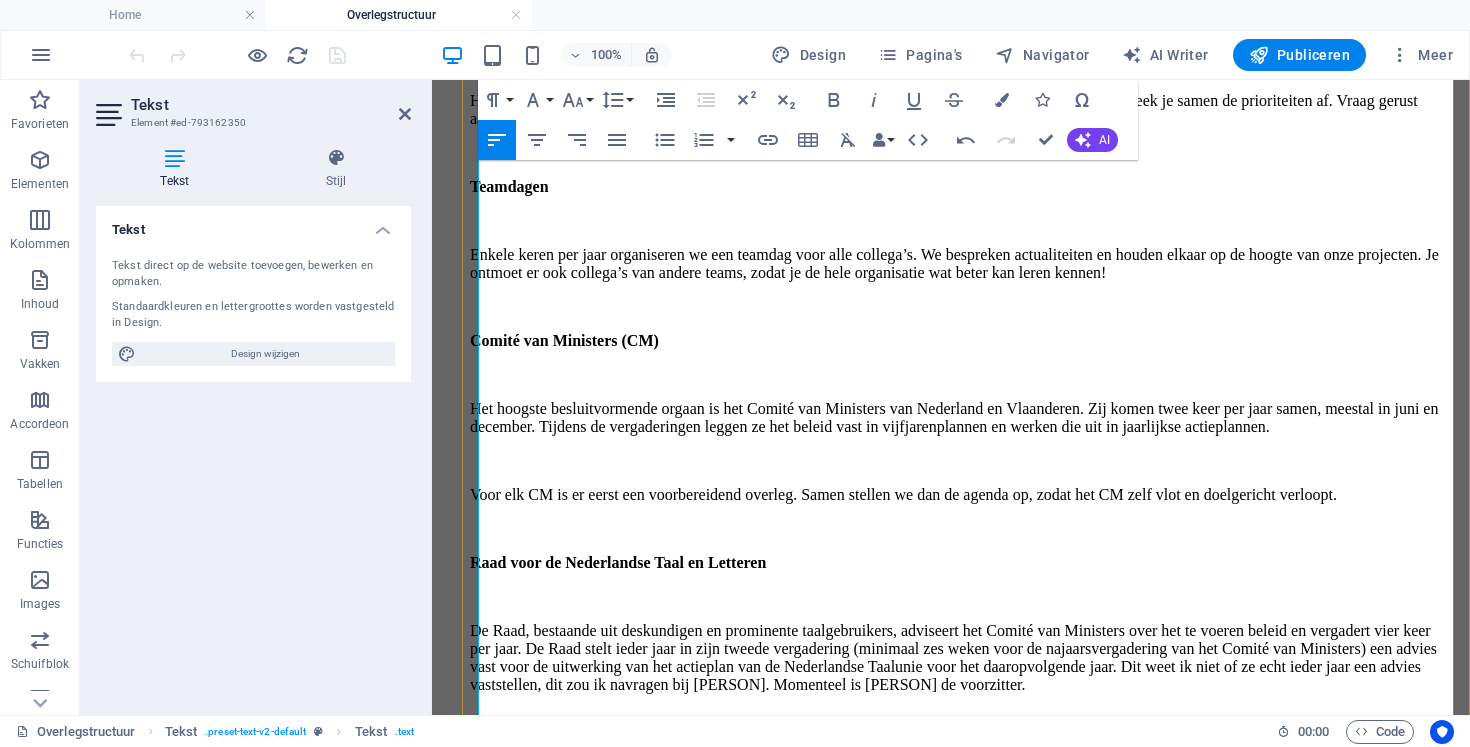 click on "Het hoogste besluitvormende orgaan is het Comité van Ministers van Nederland en Vlaanderen. Zij komen twee keer per jaar samen, meestal in juni en december. Tijdens de vergaderingen leggen ze het beleid vast in vijfjarenplannen en werken die uit in jaarlijkse actieplannen." at bounding box center [956, 418] 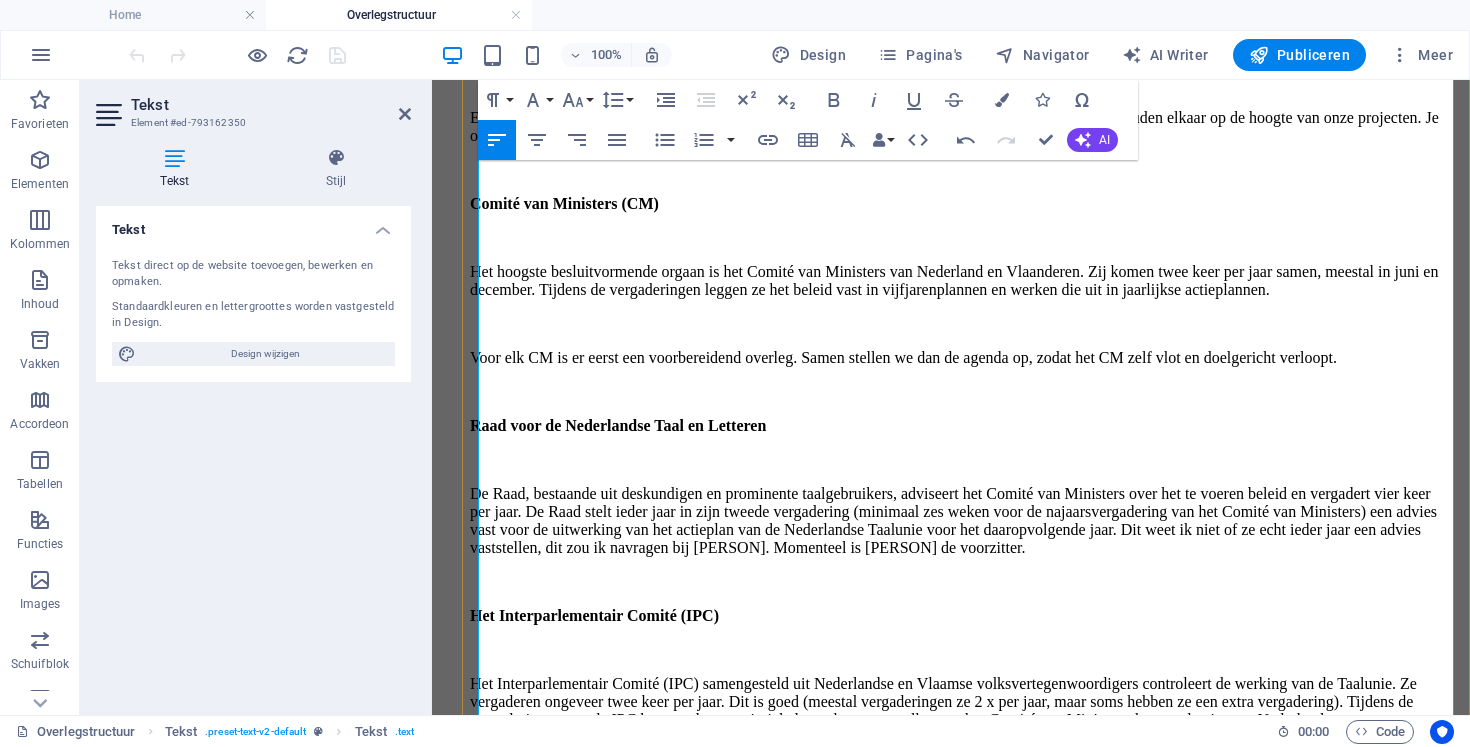 scroll, scrollTop: 493, scrollLeft: 0, axis: vertical 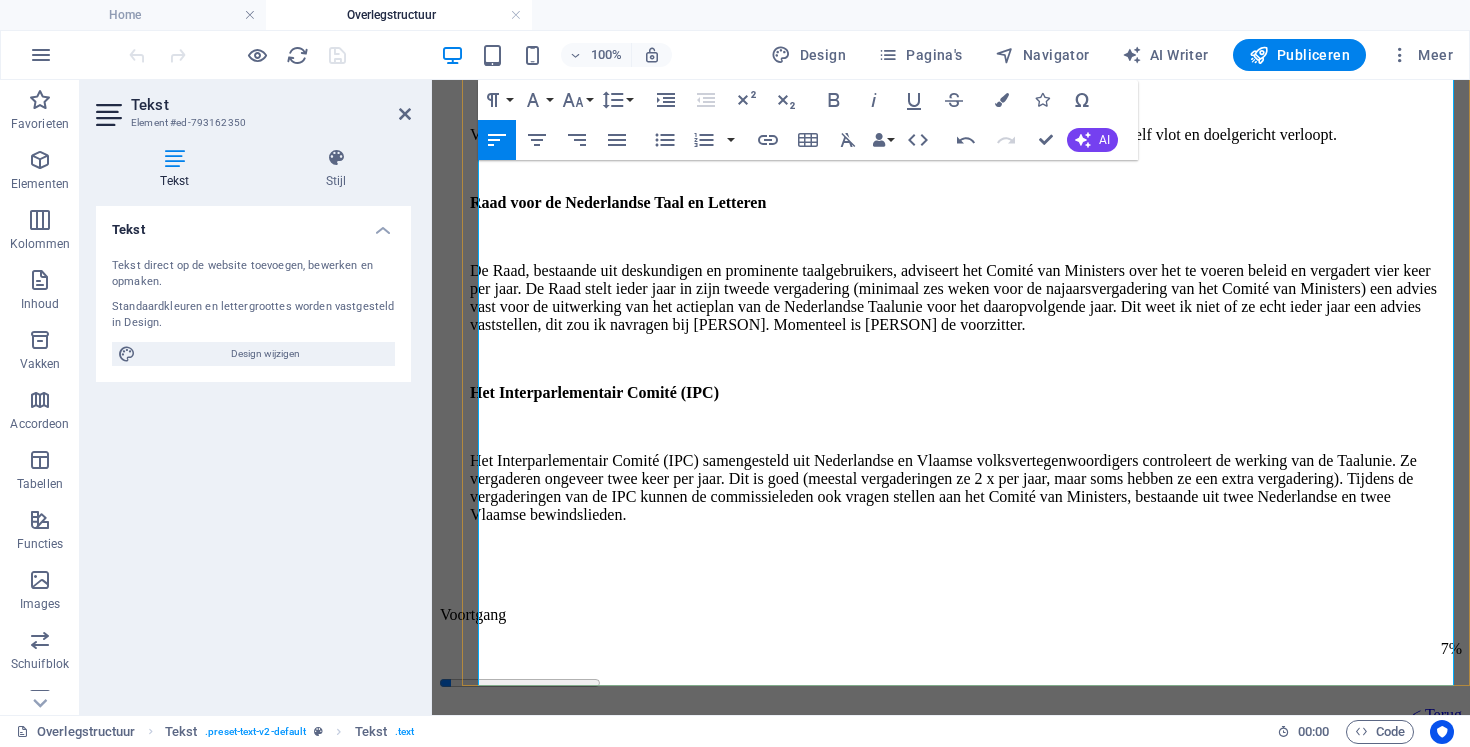 click on "De Raad, bestaande uit deskundigen en prominente taalgebruikers, adviseert het Comité van Ministers over het te voeren beleid en vergadert vier keer per jaar. De Raad stelt ieder jaar in zijn tweede vergadering (minimaal zes weken voor de najaarsvergadering van het Comité van Ministers) een advies vast voor de uitwerking van het actieplan van de Nederlandse Taalunie voor het daaropvolgende jaar. Dit weet ik niet of ze echt ieder jaar een advies vaststellen, dit zou ik navragen bij [PERSON]. Momenteel is [PERSON] de voorzitter." at bounding box center [956, 298] 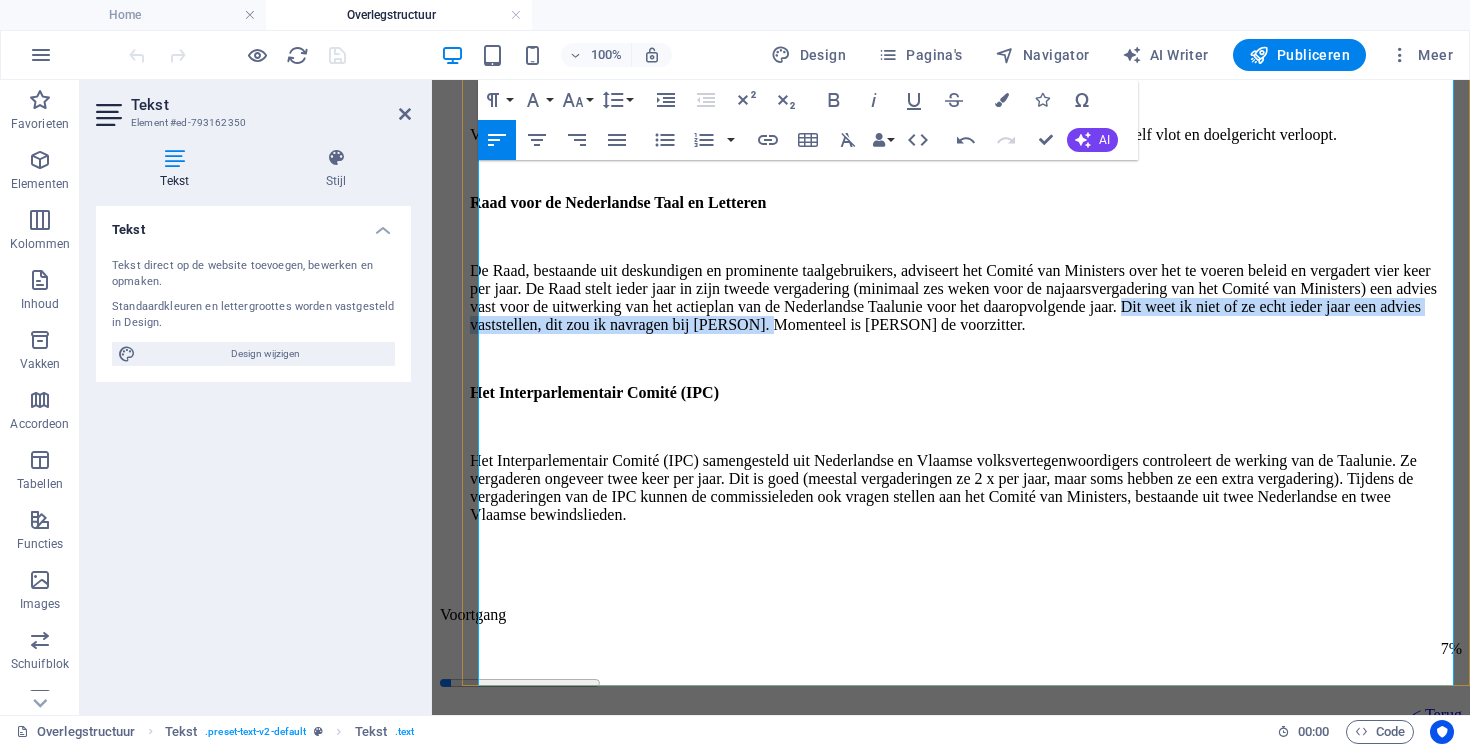 drag, startPoint x: 1088, startPoint y: 434, endPoint x: 1260, endPoint y: 397, distance: 175.93465 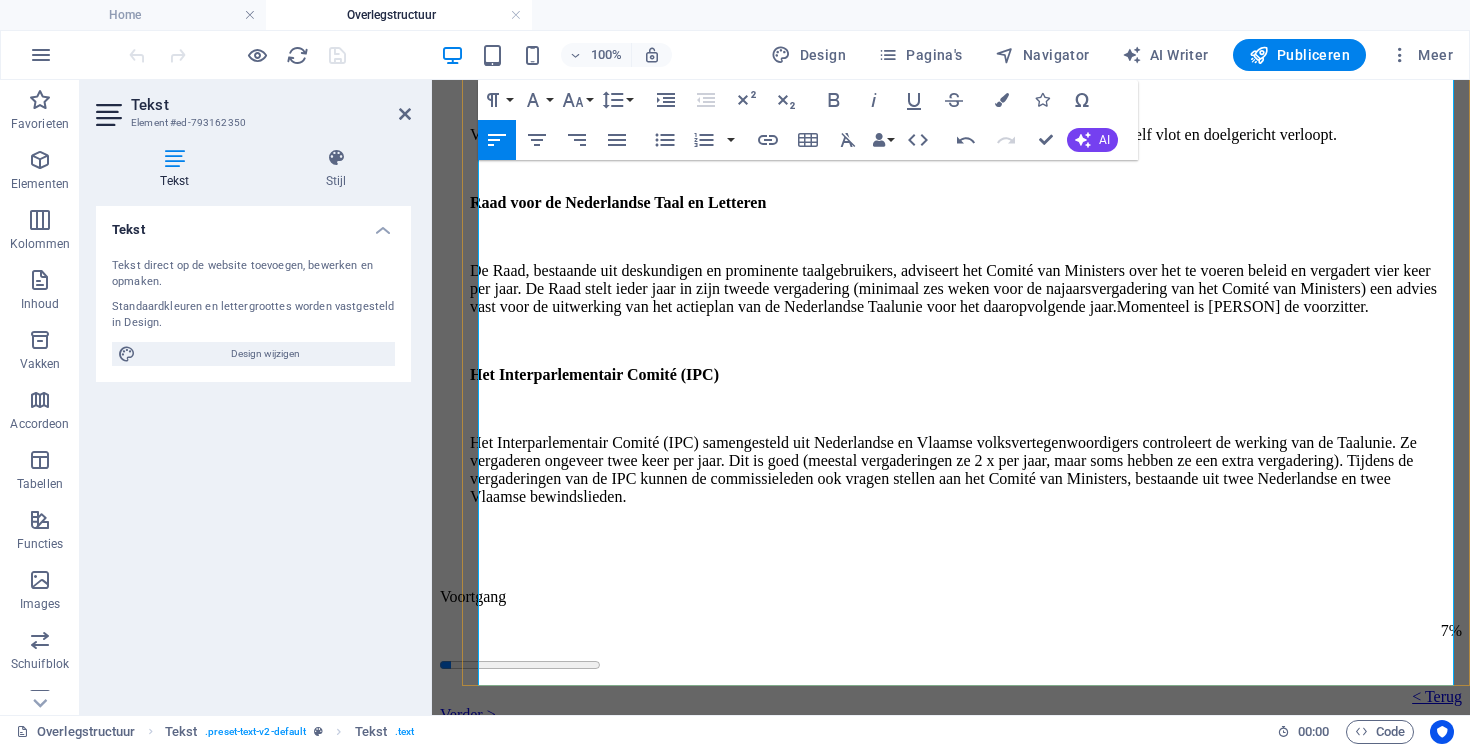click on "De Raad, bestaande uit deskundigen en prominente taalgebruikers, adviseert het Comité van Ministers over het te voeren beleid en vergadert vier keer per jaar. De Raad stelt ieder jaar in zijn tweede vergadering (minimaal zes weken voor de najaarsvergadering van het Comité van Ministers) een advies vast voor de uitwerking van het actieplan van de Nederlandse Taalunie voor het daaropvolgende jaar.  Momenteel is [PERSON] de voorzitter." at bounding box center [956, 289] 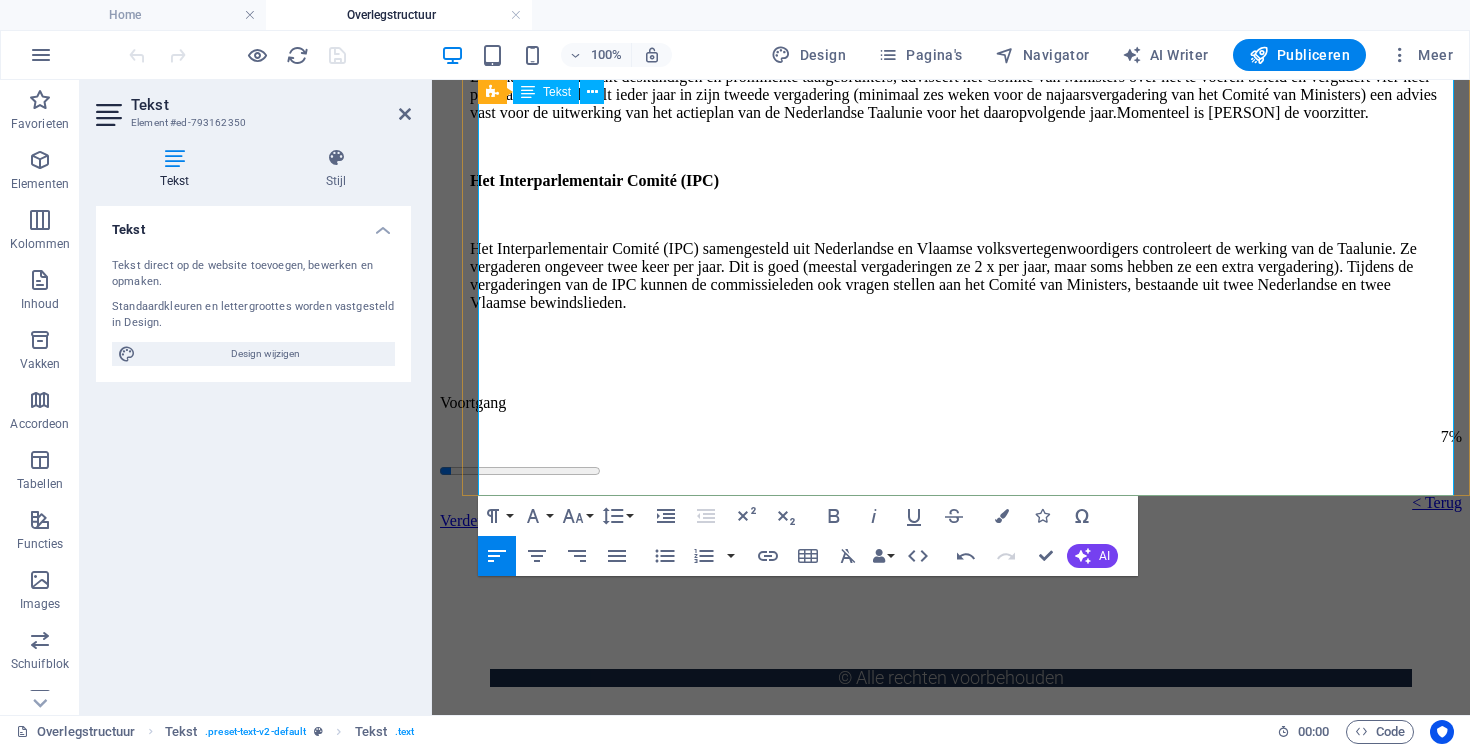 scroll, scrollTop: 906, scrollLeft: 0, axis: vertical 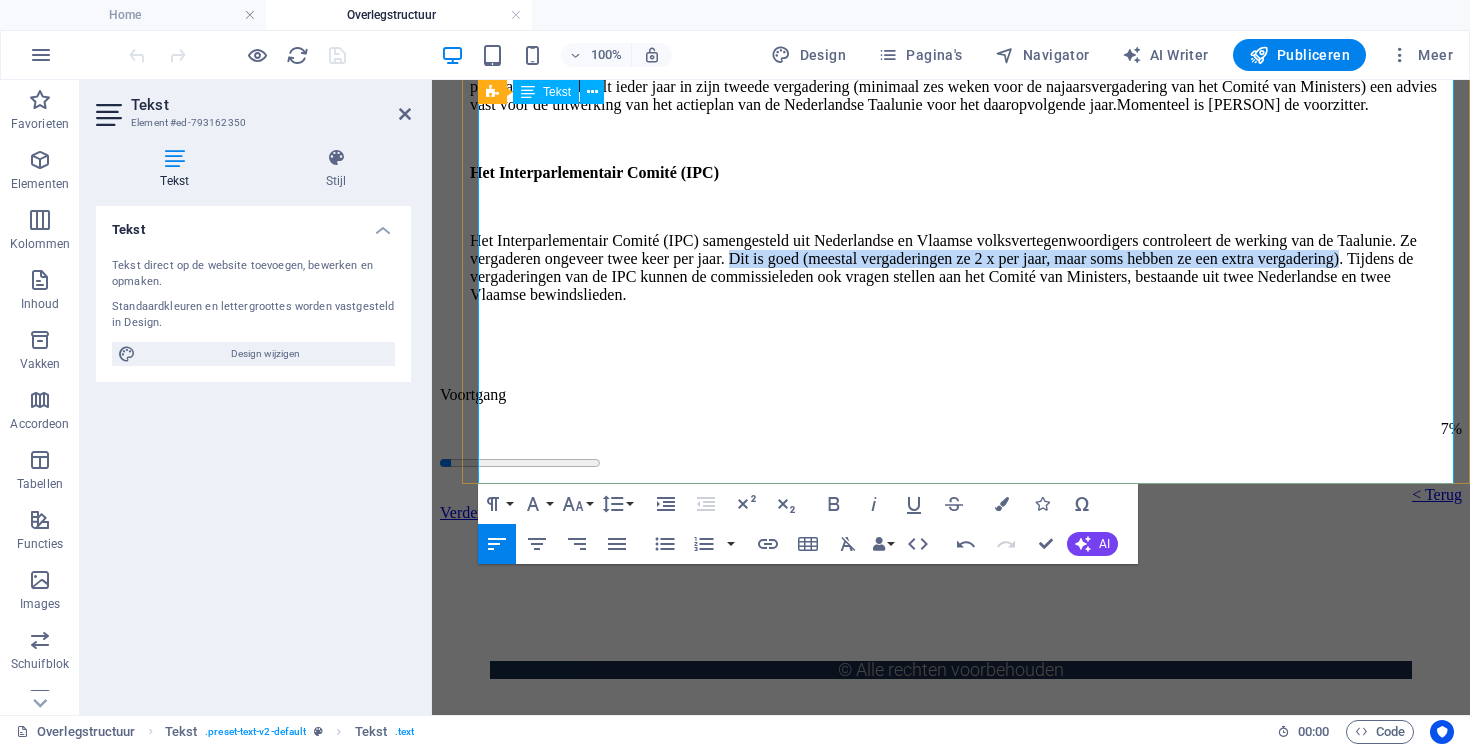 drag, startPoint x: 1218, startPoint y: 375, endPoint x: 1139, endPoint y: 406, distance: 84.8646 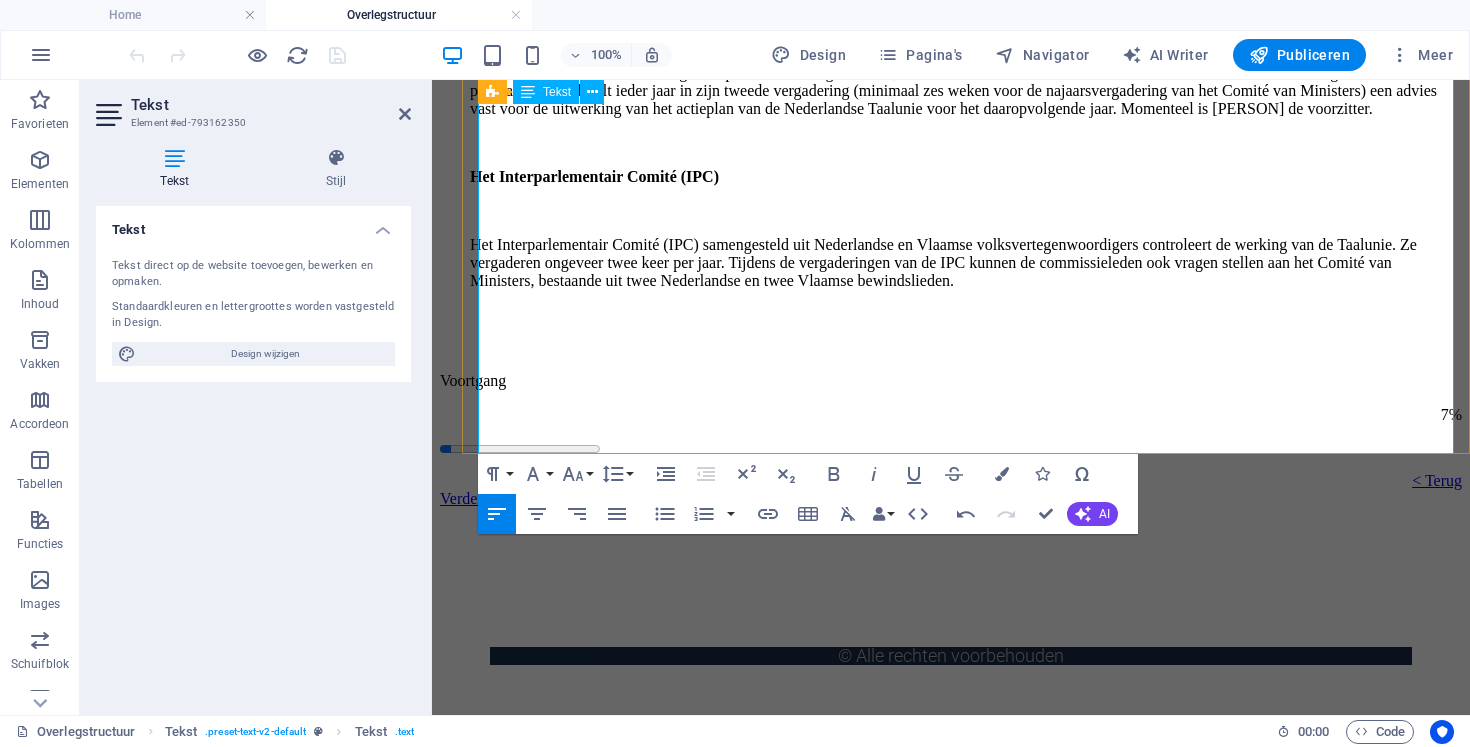 click on "Het Interparlementair Comité (IPC) samengesteld uit Nederlandse en Vlaamse volksvertegenwoordigers controleert de werking van de Taalunie. Ze vergaderen ongeveer twee keer per jaar. Tijdens de vergaderingen van de IPC kunnen de commissieleden ook vragen stellen aan het Comité van Ministers, bestaande uit twee Nederlandse en twee Vlaamse bewindslieden." at bounding box center (956, 263) 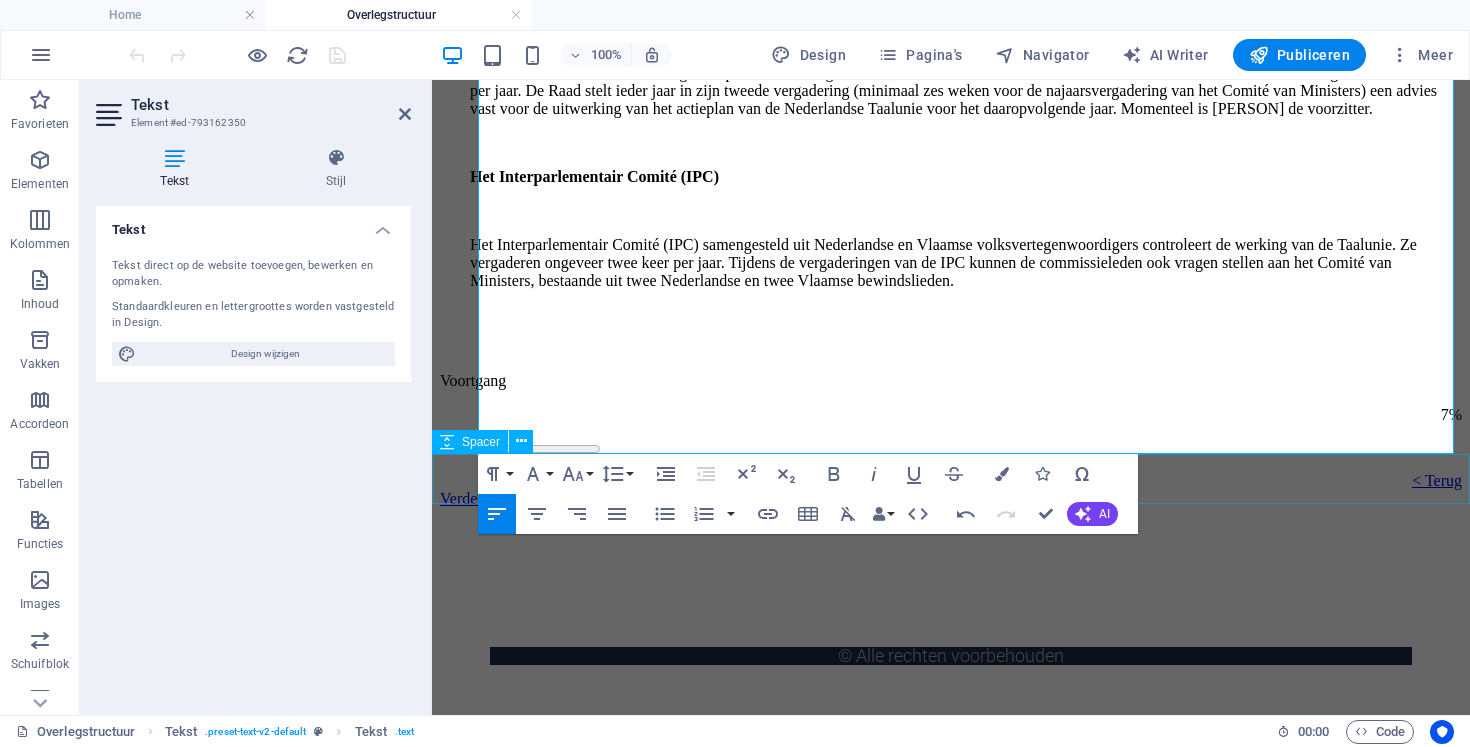 click at bounding box center [951, 331] 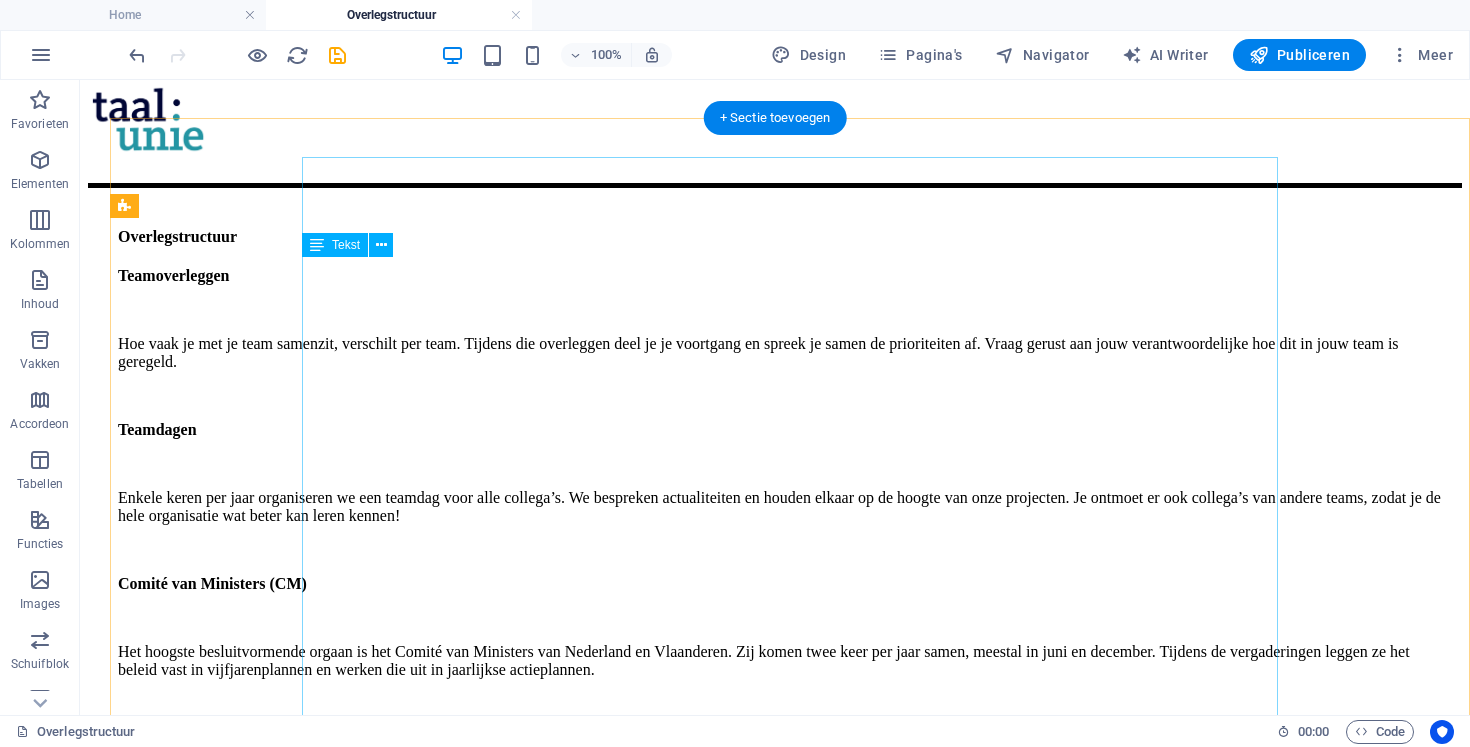 scroll, scrollTop: 0, scrollLeft: 0, axis: both 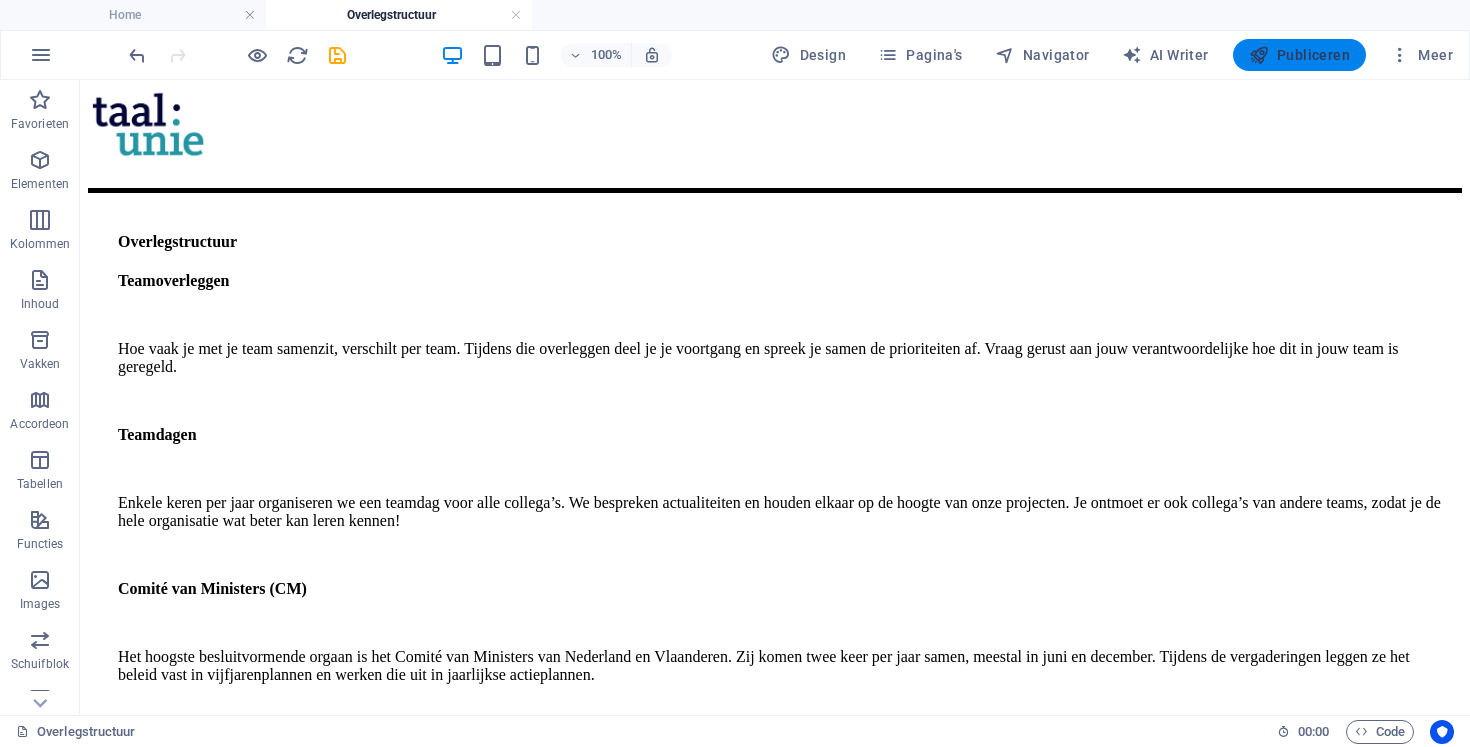 click on "Publiceren" at bounding box center [1299, 55] 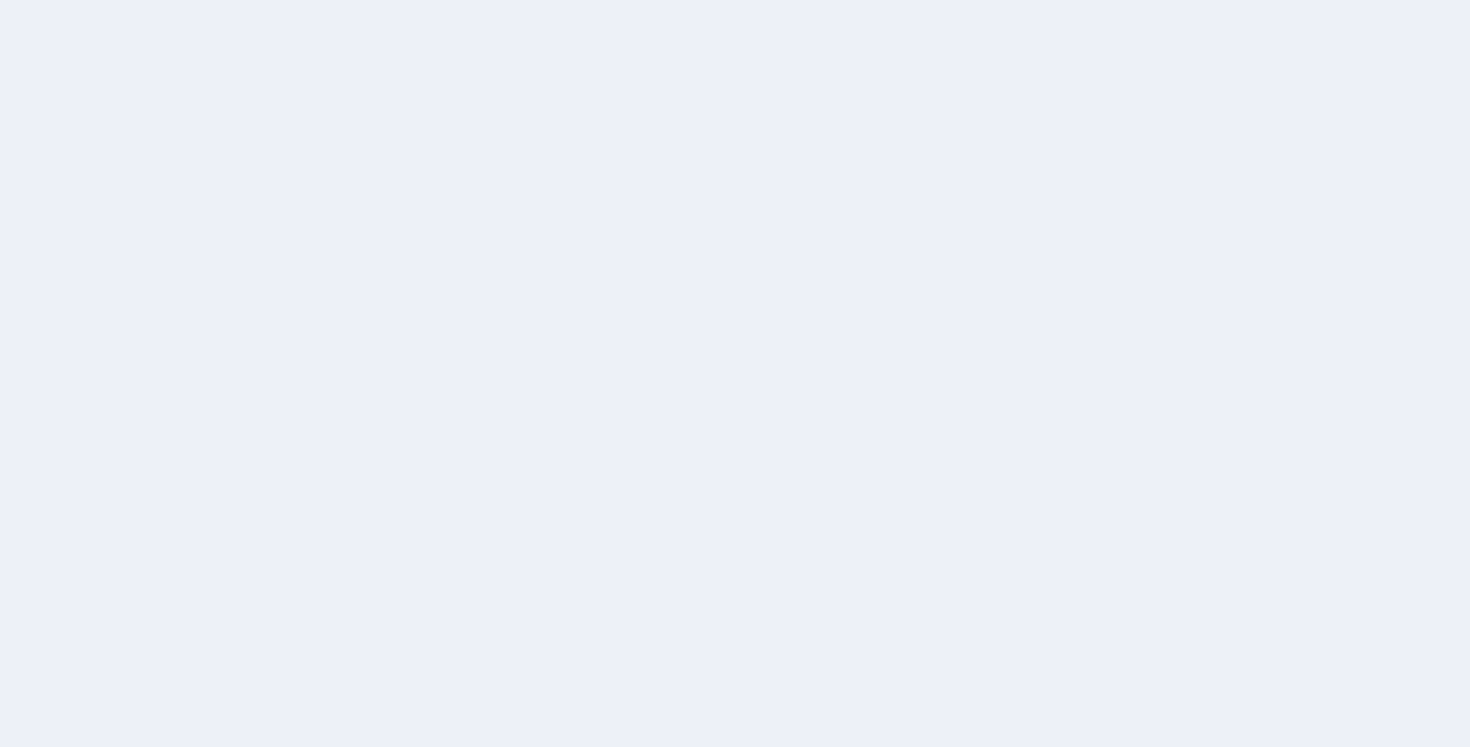 scroll, scrollTop: 0, scrollLeft: 0, axis: both 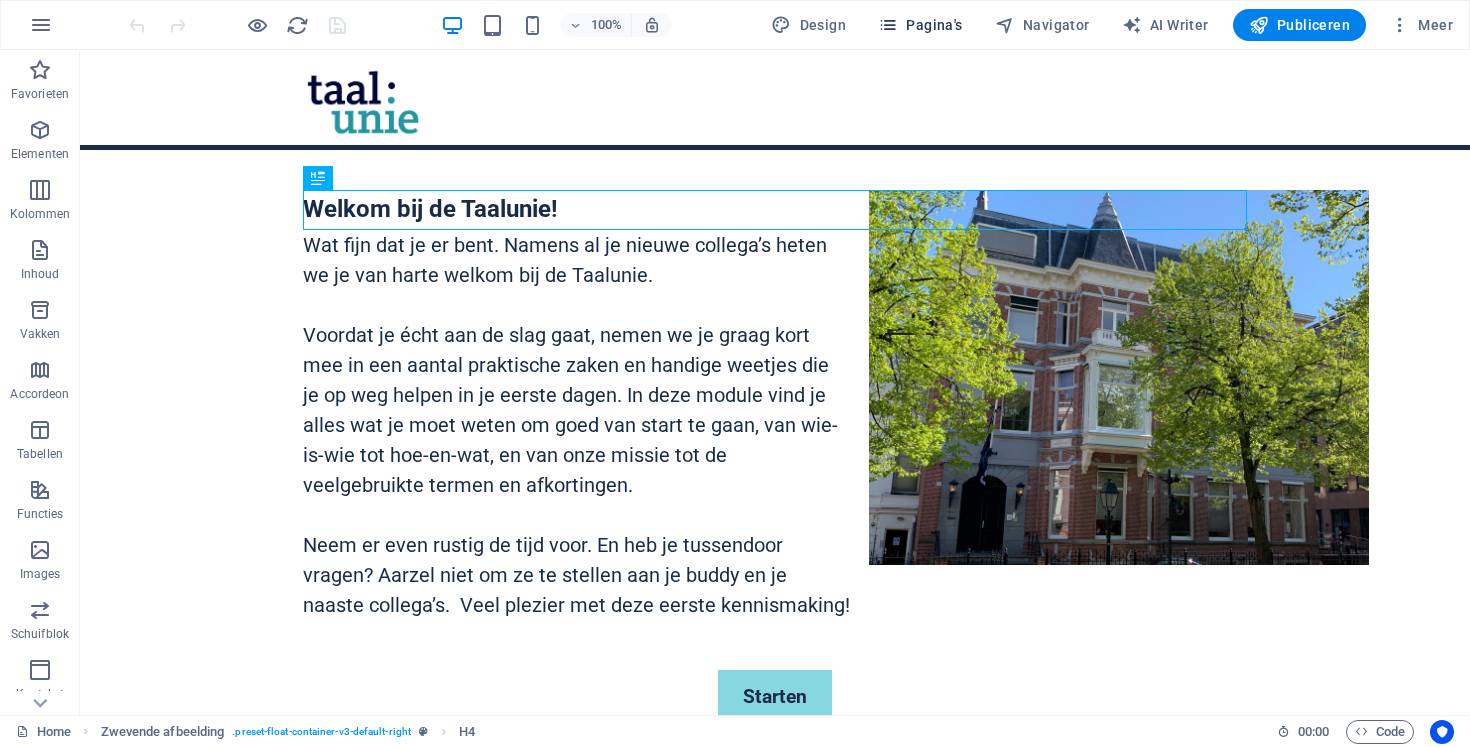 click on "Pagina's" at bounding box center [920, 25] 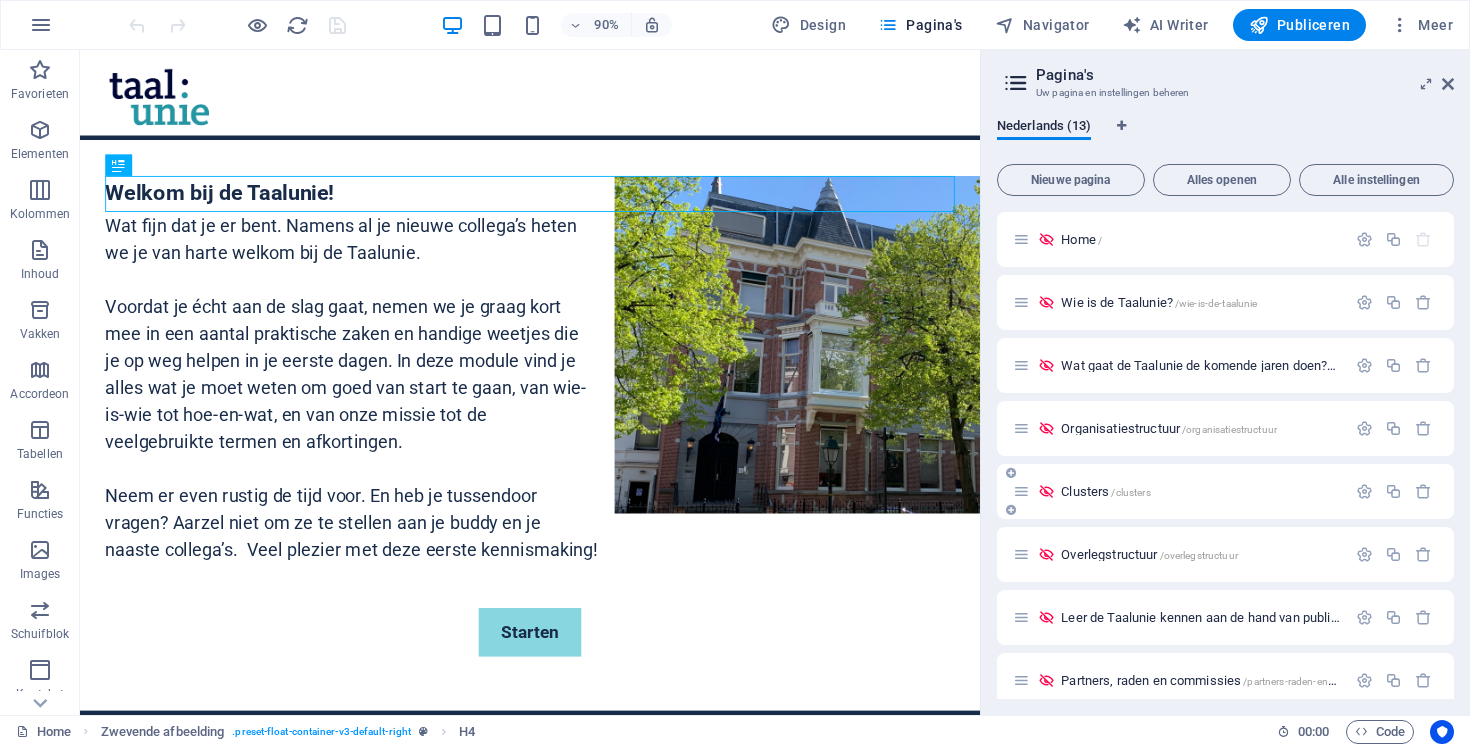 scroll, scrollTop: 96, scrollLeft: 0, axis: vertical 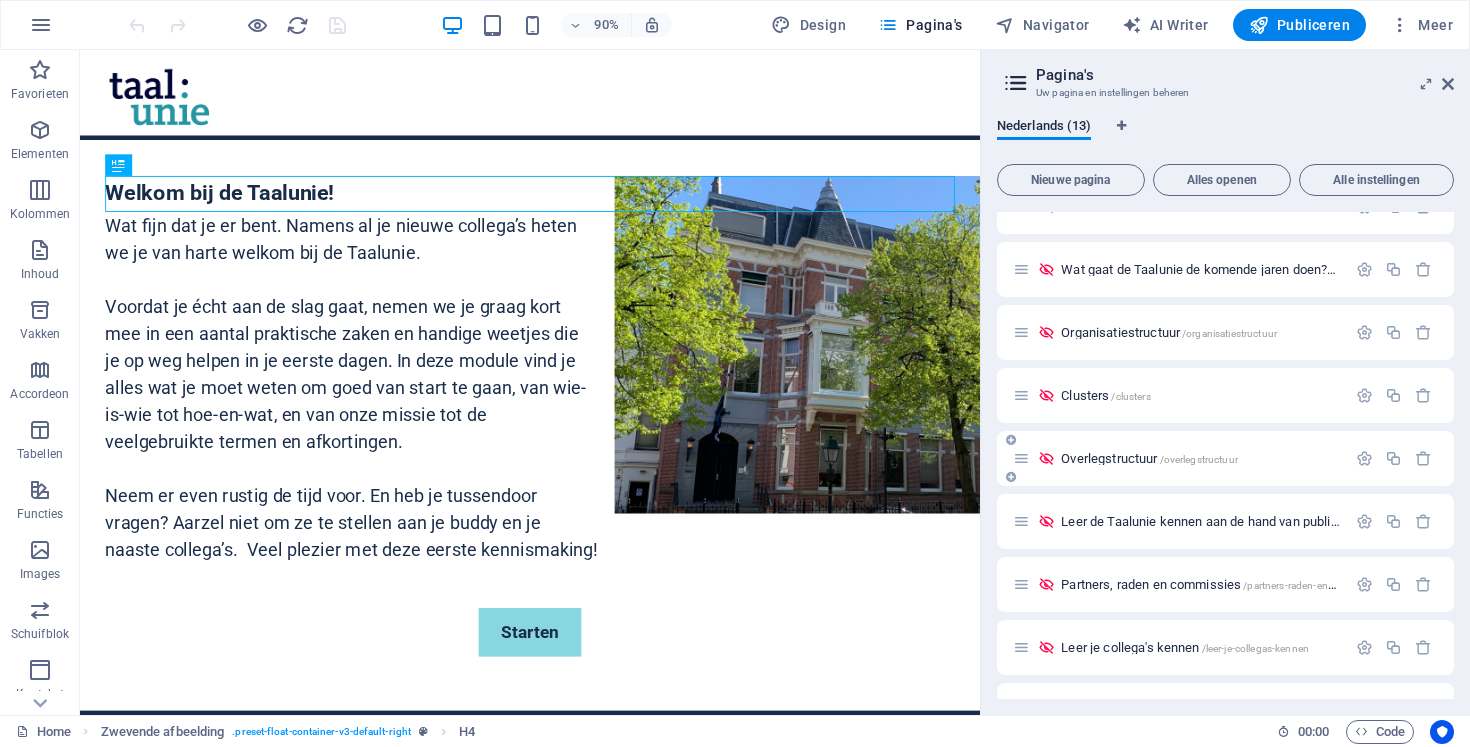 click on "Overlegstructuur /overlegstructuur" at bounding box center (1149, 458) 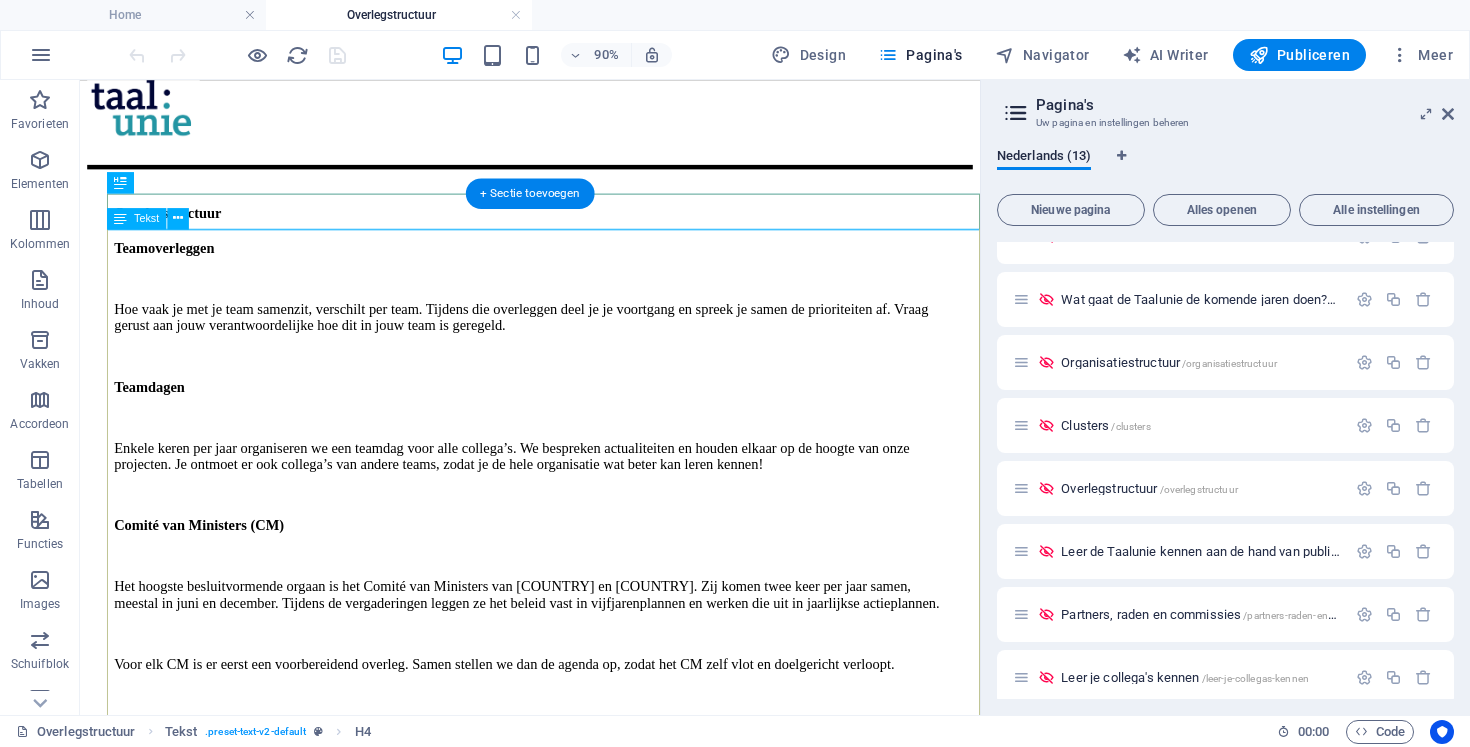 scroll, scrollTop: 0, scrollLeft: 0, axis: both 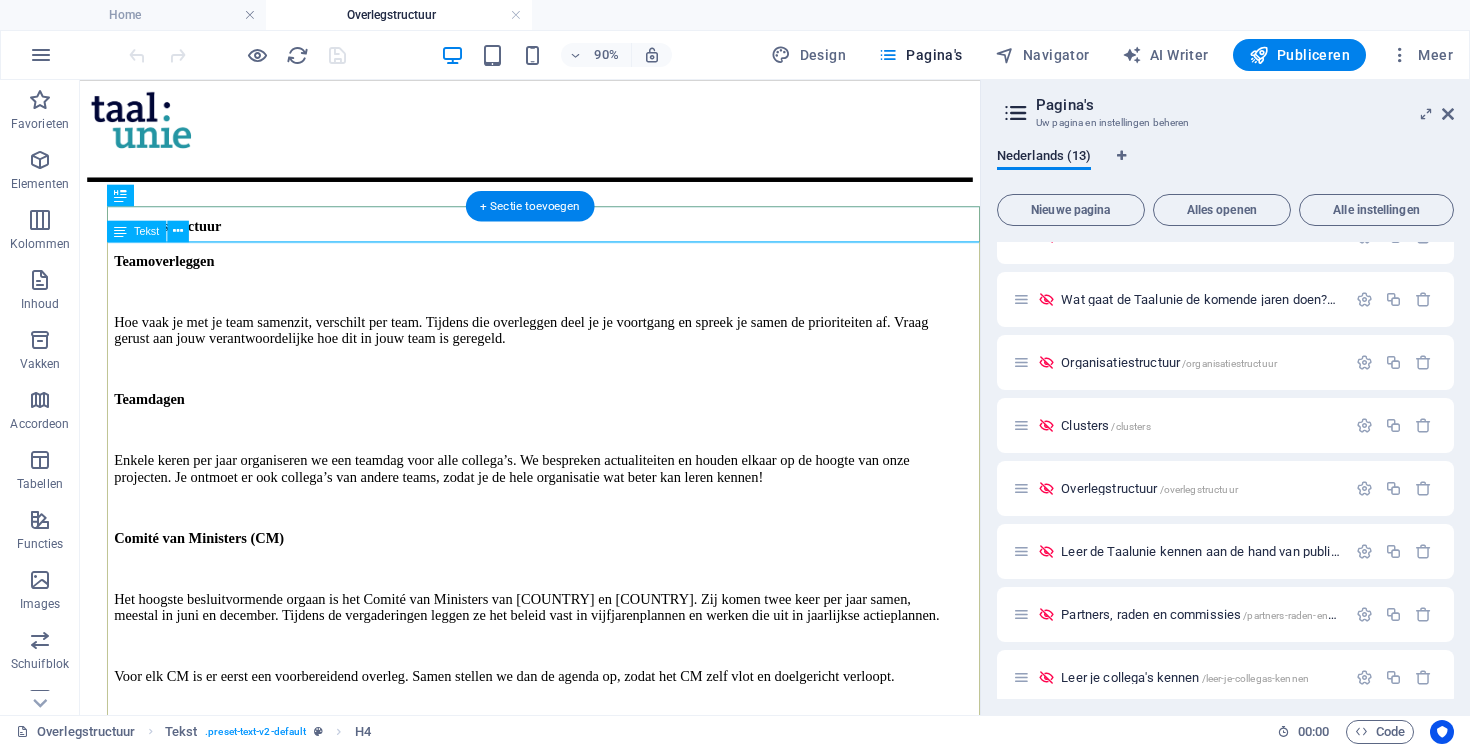 click on "Teamoverleggen Hoe vaak je met je team samenzit, verschilt per team. Tijdens die overleggen deel je je voortgang en spreek je samen de prioriteiten af. Vraag gerust aan jouw verantwoordelijke hoe dit in jouw team is geregeld. Teamdagen Enkele keren per jaar organiseren we een teamdag voor alle collega’s. We bespreken actualiteiten en houden elkaar op de hoogte van onze projecten. Je ontmoet er ook collega’s van andere teams, zodat je de hele organisatie wat beter kan leren kennen! Comité van Ministers (CM) Het hoogste besluitvormende orgaan is het Comité van Ministers van Nederland en Vlaanderen. Zij komen twee keer per jaar samen, meestal in juni en december. Tijdens de vergaderingen leggen ze het beleid vast in vijfjarenplannen en werken die uit in jaarlijkse actieplannen. Voor elk CM is er eerst een voorbereidend overleg. Samen stellen we dan de agenda op, zodat het CM zelf vlot en doelgericht verloopt. Raad voor de Nederlandse Taal en Letteren Het Interparlementair Comité (IPC)" at bounding box center [585, 693] 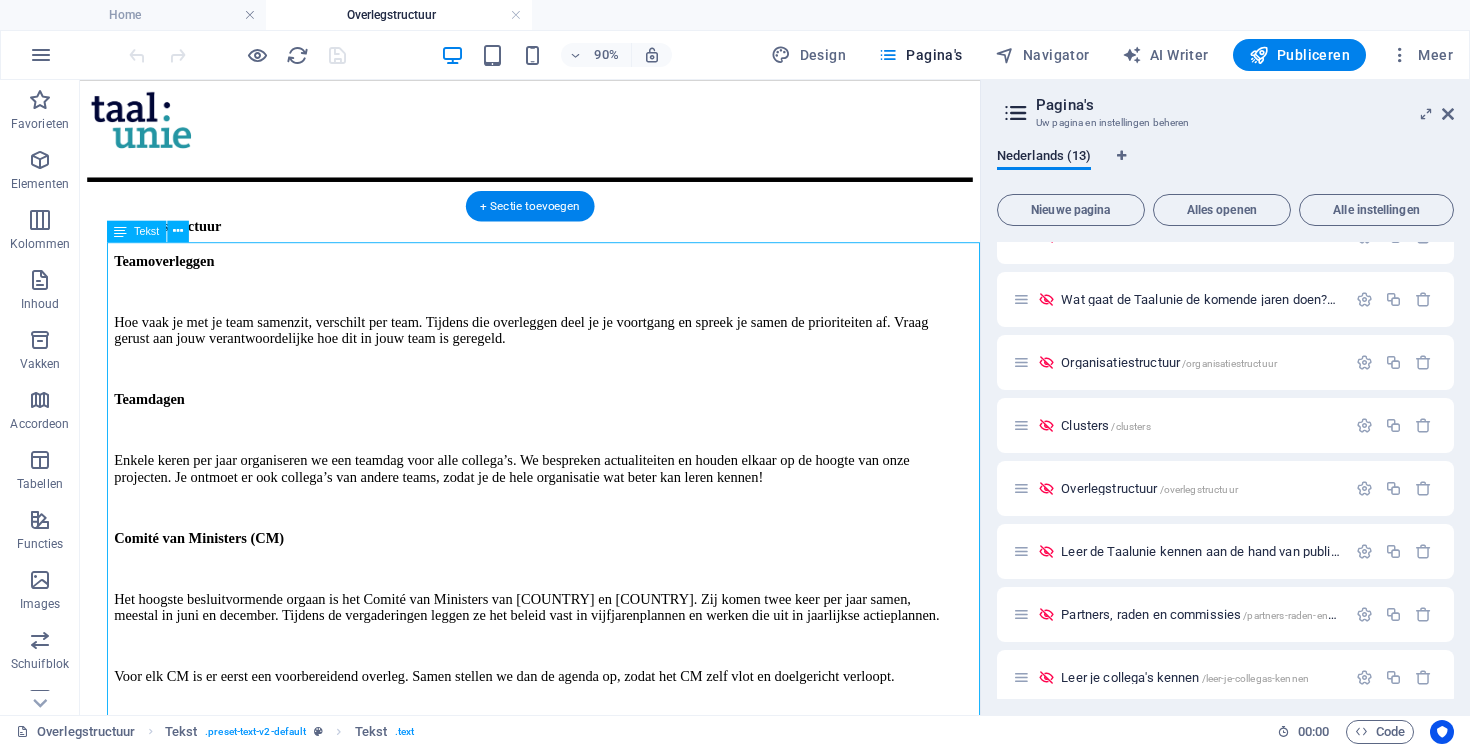 click on "Teamoverleggen Hoe vaak je met je team samenzit, verschilt per team. Tijdens die overleggen deel je je voortgang en spreek je samen de prioriteiten af. Vraag gerust aan jouw verantwoordelijke hoe dit in jouw team is geregeld. Teamdagen Enkele keren per jaar organiseren we een teamdag voor alle collega’s. We bespreken actualiteiten en houden elkaar op de hoogte van onze projecten. Je ontmoet er ook collega’s van andere teams, zodat je de hele organisatie wat beter kan leren kennen! Comité van Ministers (CM) Het hoogste besluitvormende orgaan is het Comité van Ministers van Nederland en Vlaanderen. Zij komen twee keer per jaar samen, meestal in juni en december. Tijdens de vergaderingen leggen ze het beleid vast in vijfjarenplannen en werken die uit in jaarlijkse actieplannen. Voor elk CM is er eerst een voorbereidend overleg. Samen stellen we dan de agenda op, zodat het CM zelf vlot en doelgericht verloopt. Raad voor de Nederlandse Taal en Letteren Het Interparlementair Comité (IPC)" at bounding box center (585, 693) 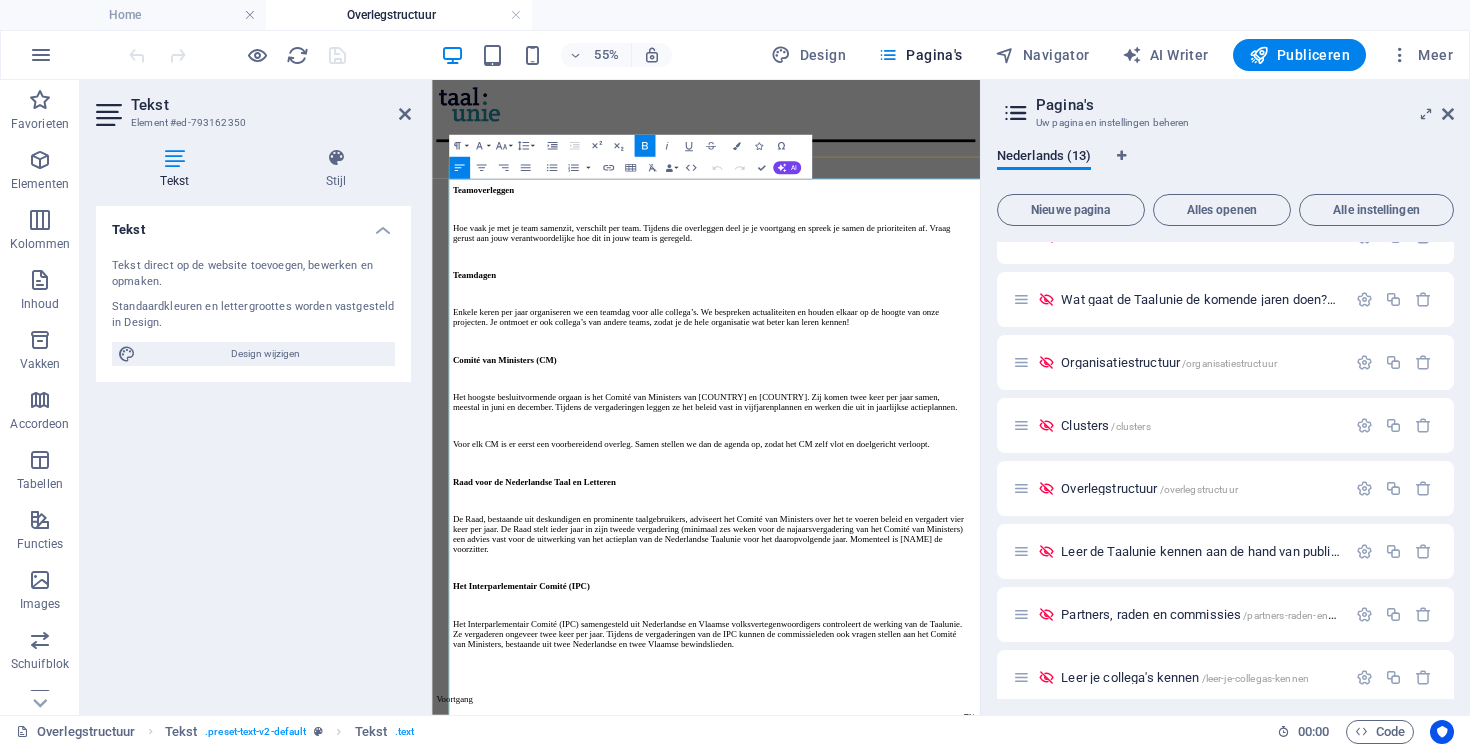 click on "Teamoverleggen" at bounding box center (525, 280) 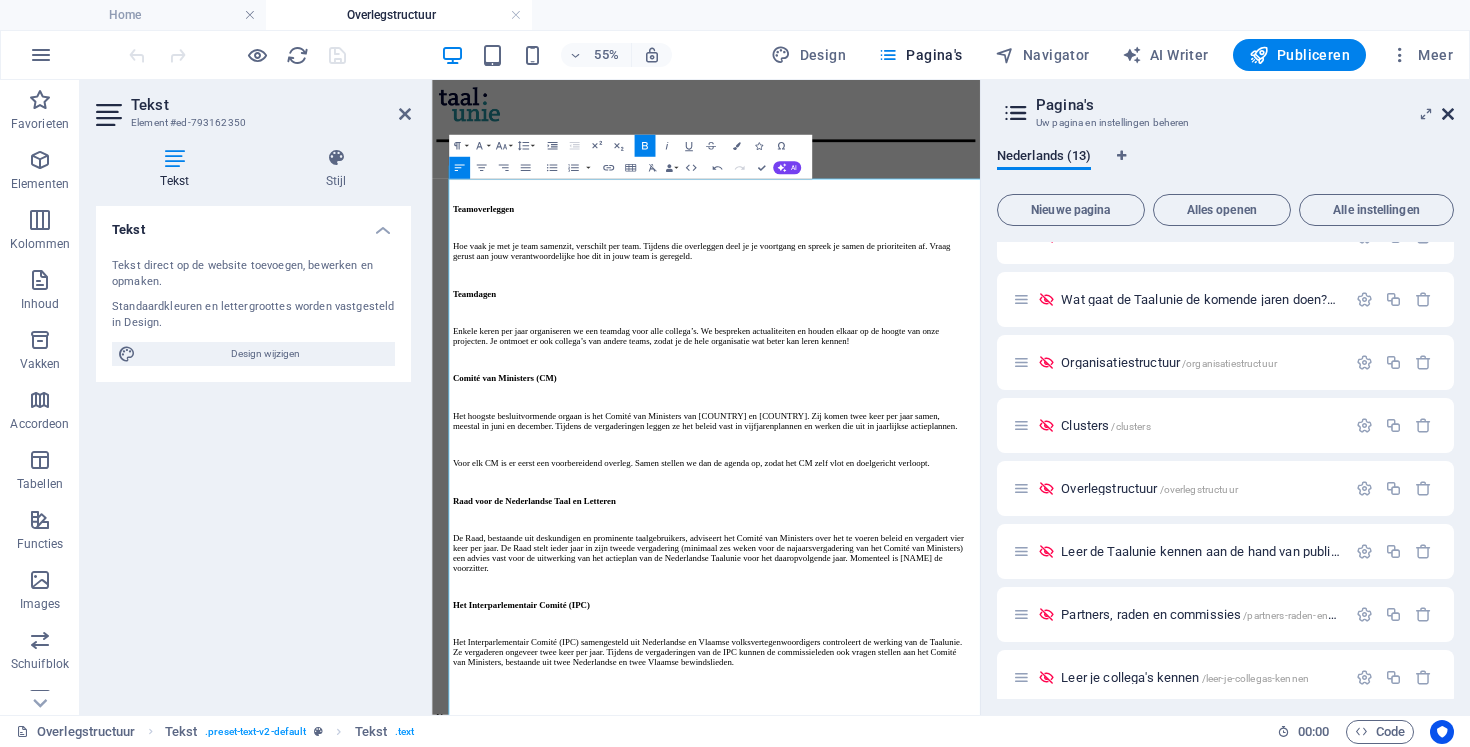 click at bounding box center (1448, 114) 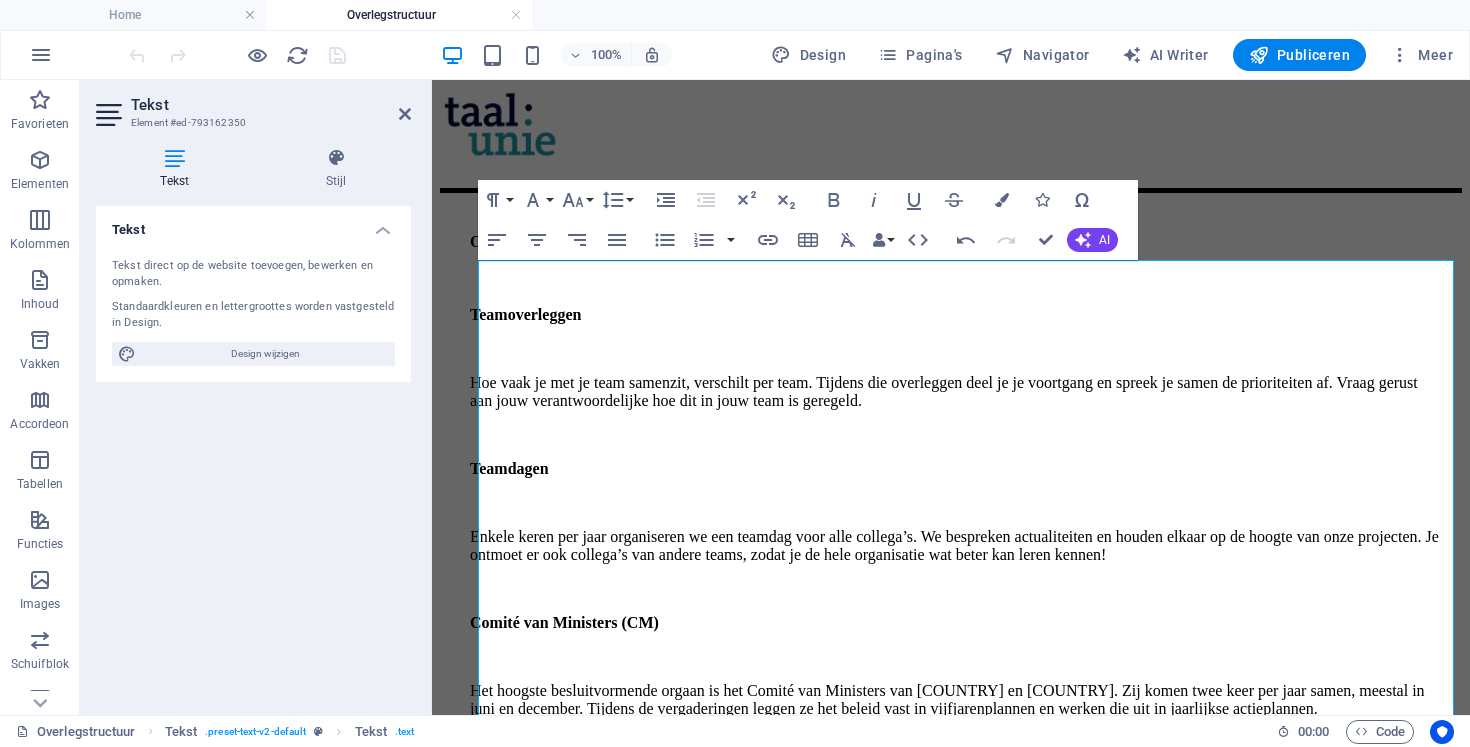 click on "Overlegstructuur Teamoverleggen Hoe vaak je met je team samenzit, verschilt per team. Tijdens die overleggen deel je je voortgang en spreek je samen de prioriteiten af. Vraag gerust aan jouw verantwoordelijke hoe dit in jouw team is geregeld. Teamdagen Enkele keren per jaar organiseren we een teamdag voor alle collega’s. We bespreken actualiteiten en houden elkaar op de hoogte van onze projecten. Je ontmoet er ook collega’s van andere teams, zodat je de hele organisatie wat beter kan leren kennen! Comité van Ministers (CM) Het hoogste besluitvormende orgaan is het Comité van Ministers van Nederland en Vlaanderen. Zij komen twee keer per jaar samen, meestal in juni en december. Tijdens de vergaderingen leggen ze het beleid vast in vijfjarenplannen en werken die uit in jaarlijkse actieplannen. Voor elk CM is er eerst een voorbereidend overleg. Samen stellen we dan de agenda op, zodat het CM zelf vlot en doelgericht verloopt. Raad voor de Nederlandse Taal en Letteren Het Interparlementair Comité (IPC) 7%" at bounding box center [951, 812] 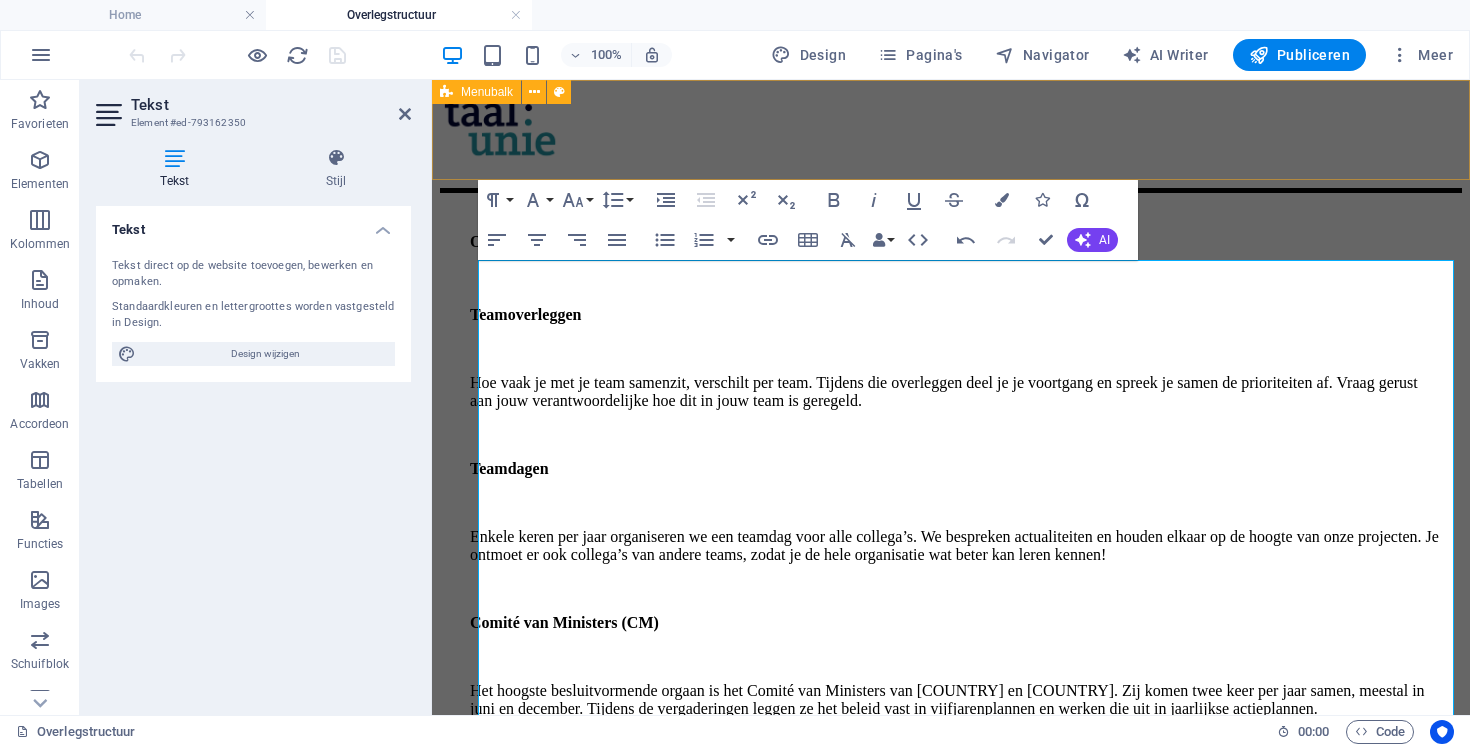 click at bounding box center (951, 140) 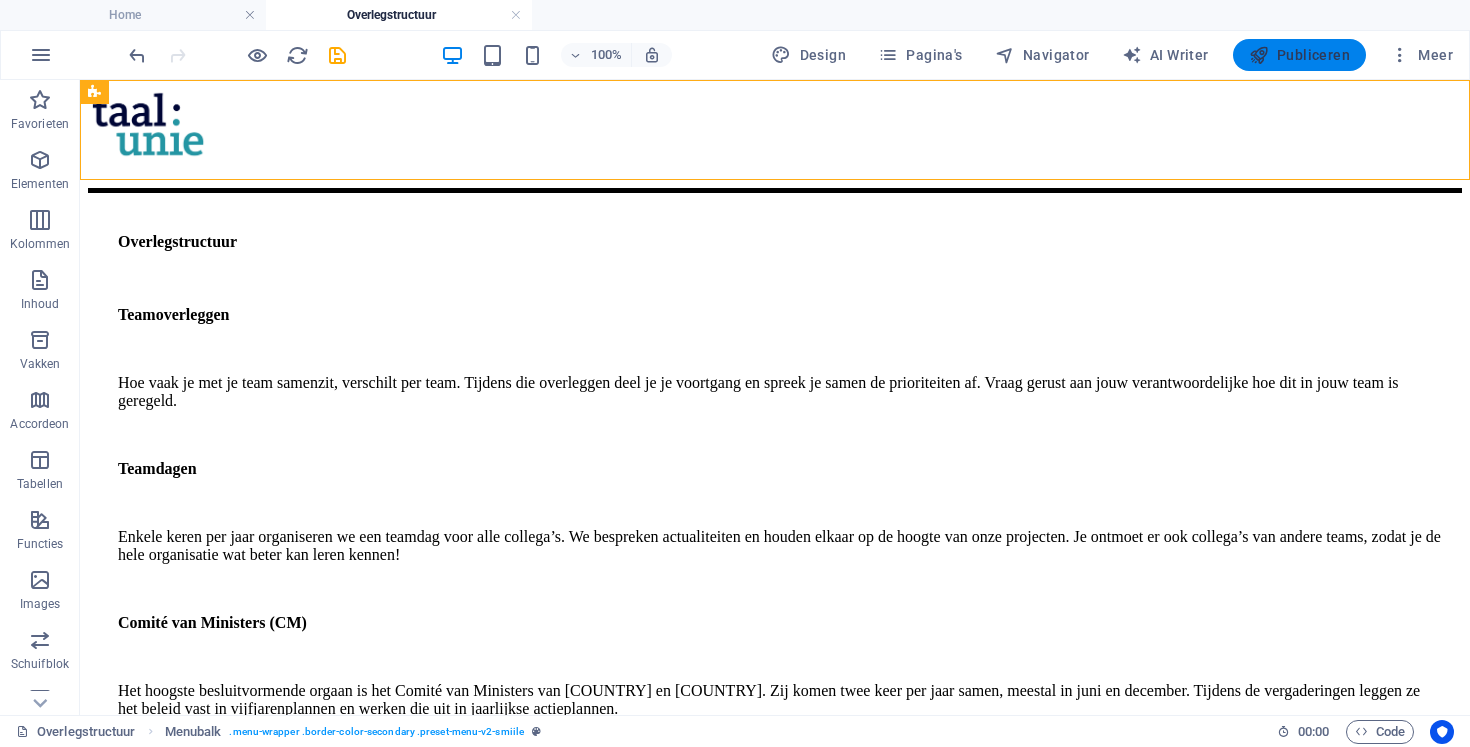 click on "Publiceren" at bounding box center (1299, 55) 